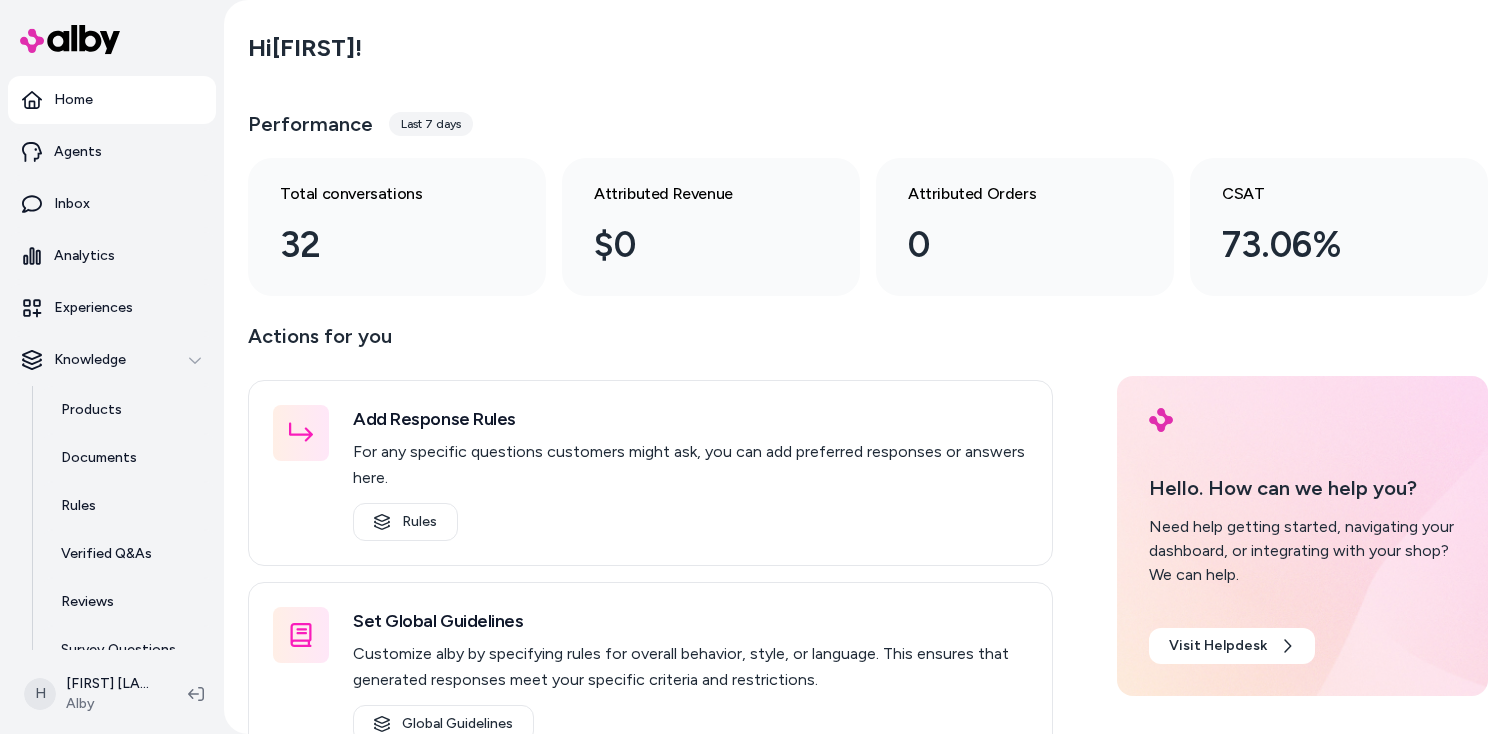 scroll, scrollTop: 0, scrollLeft: 0, axis: both 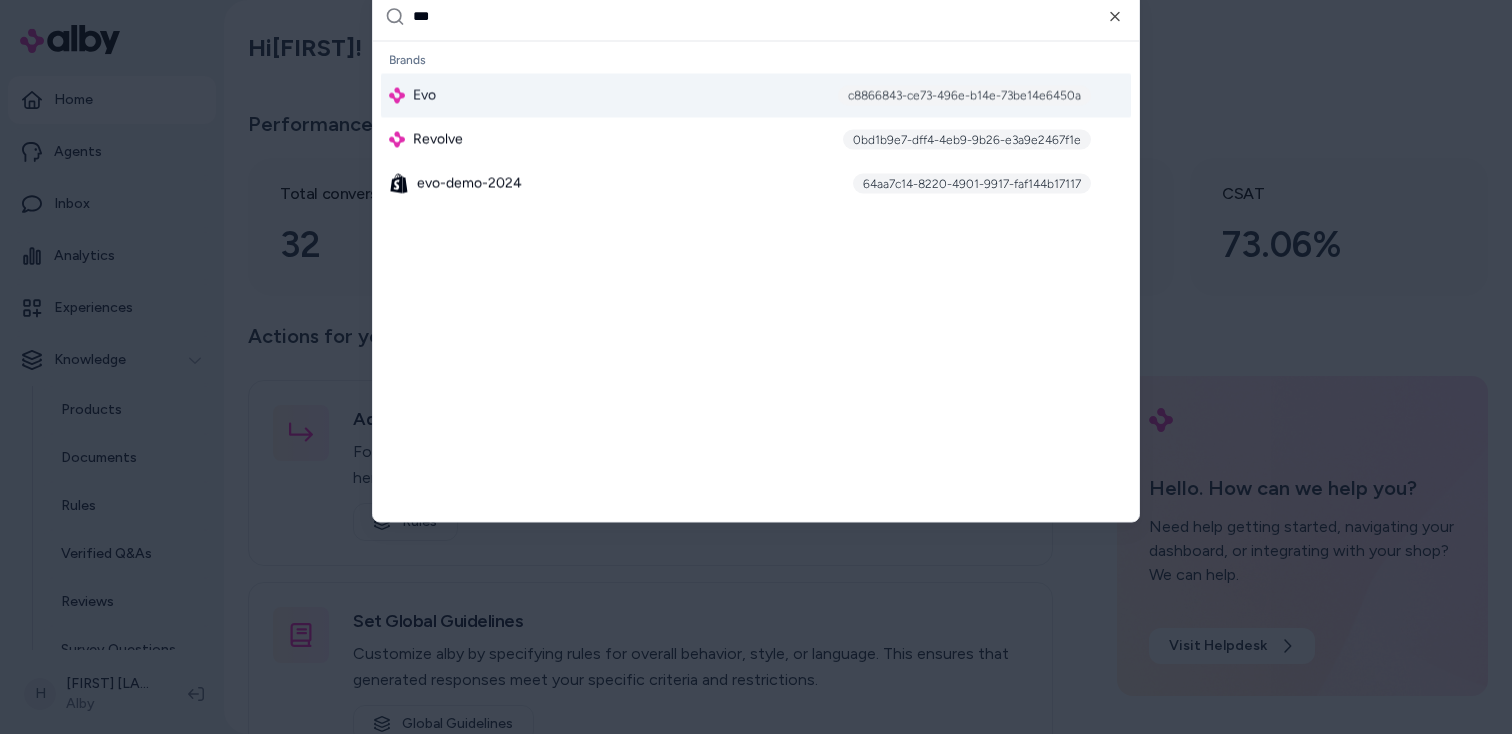 type on "***" 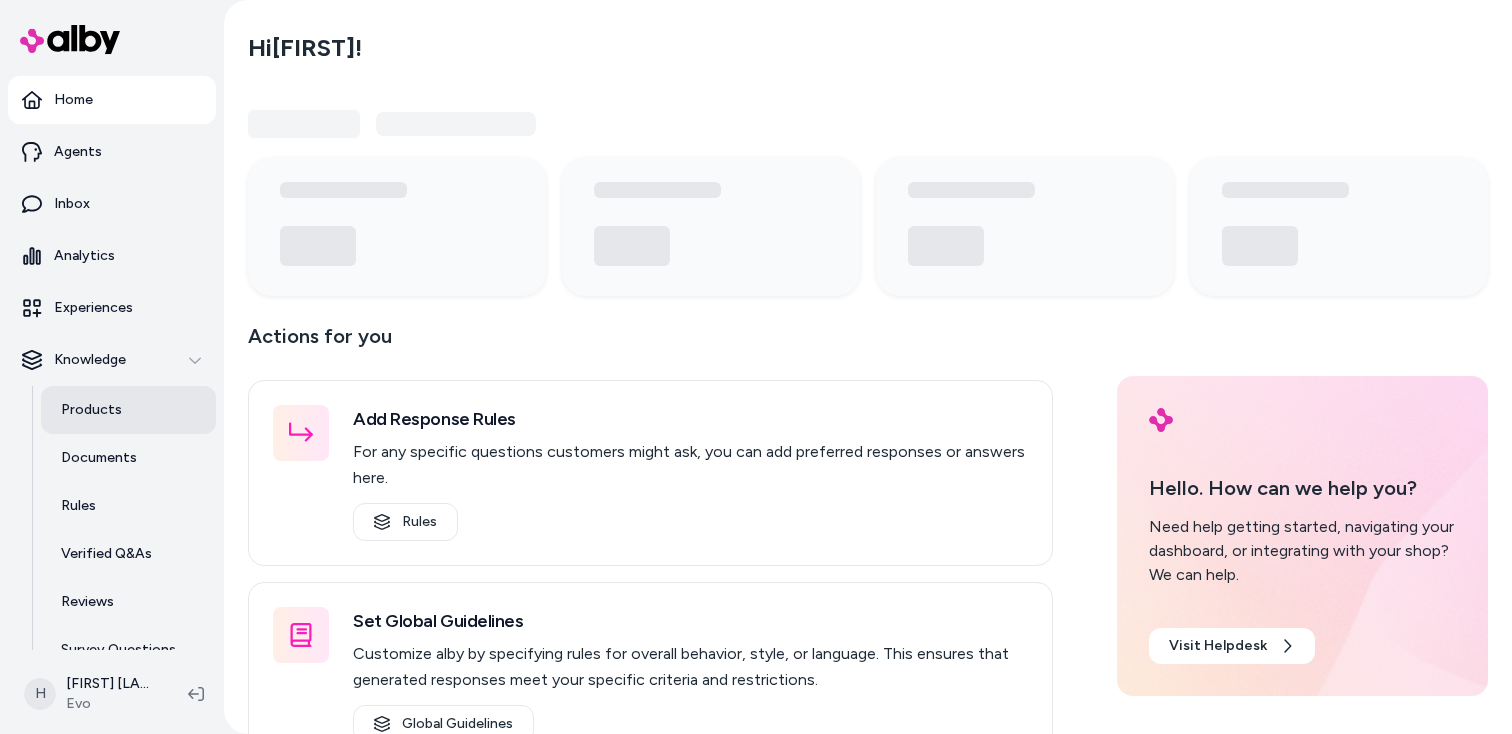 scroll, scrollTop: 0, scrollLeft: 0, axis: both 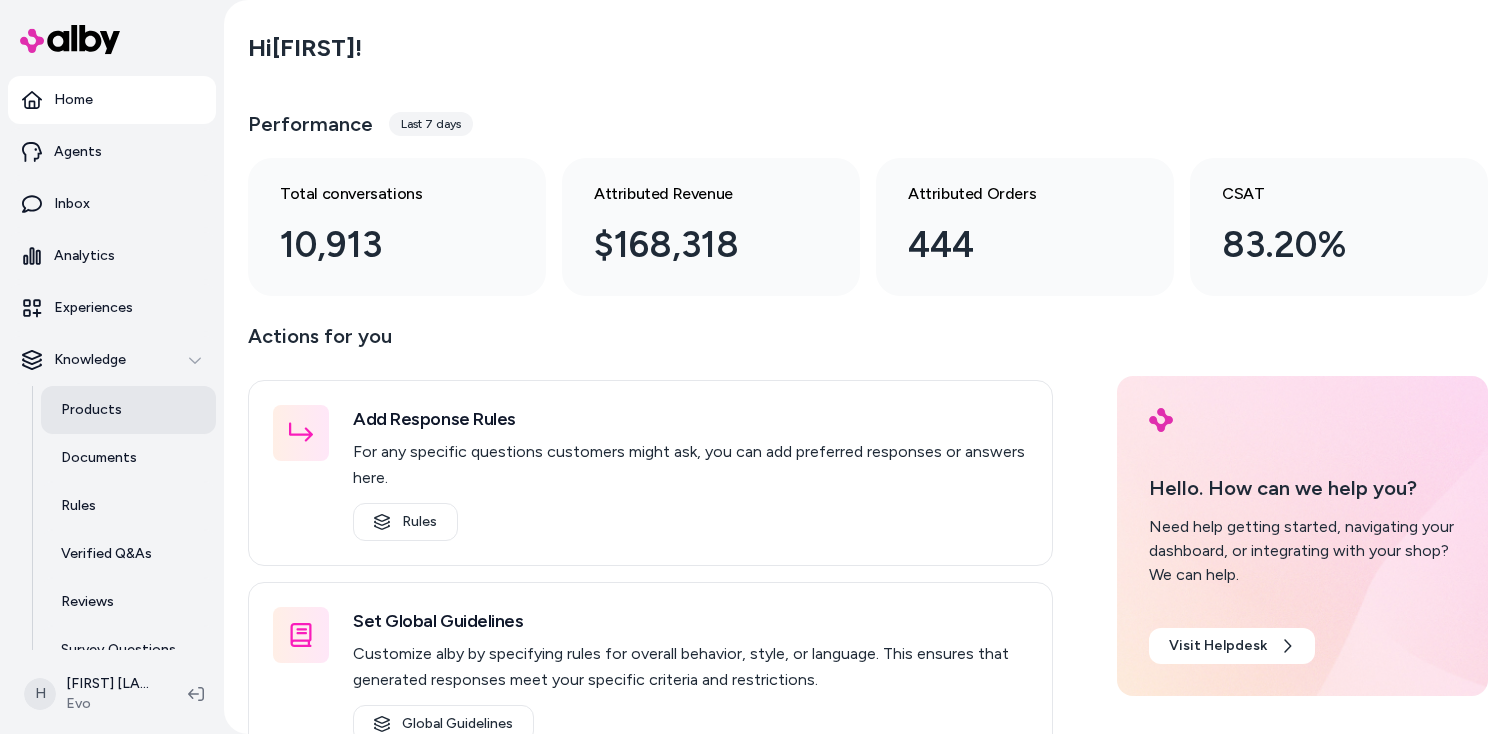click on "Products" at bounding box center (91, 410) 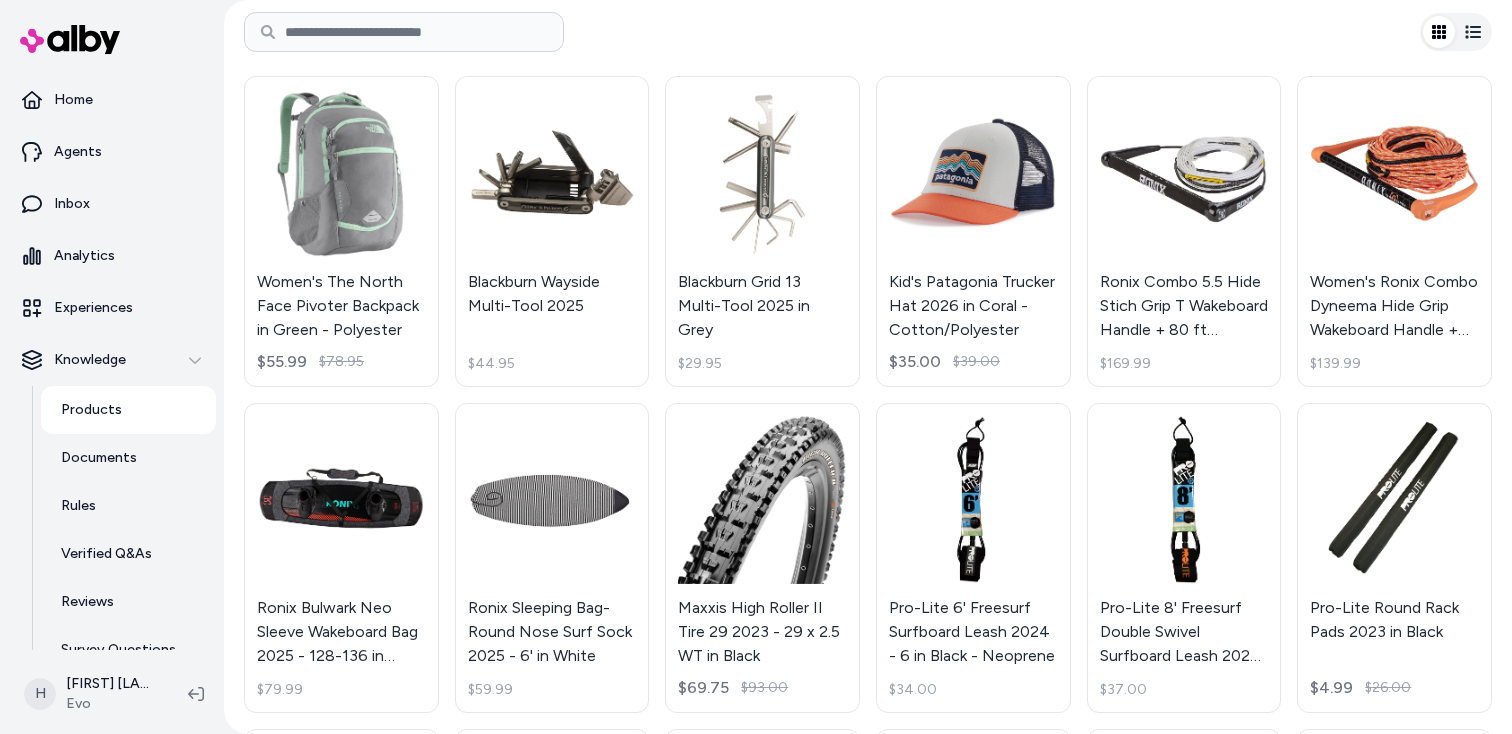 scroll, scrollTop: 130, scrollLeft: 0, axis: vertical 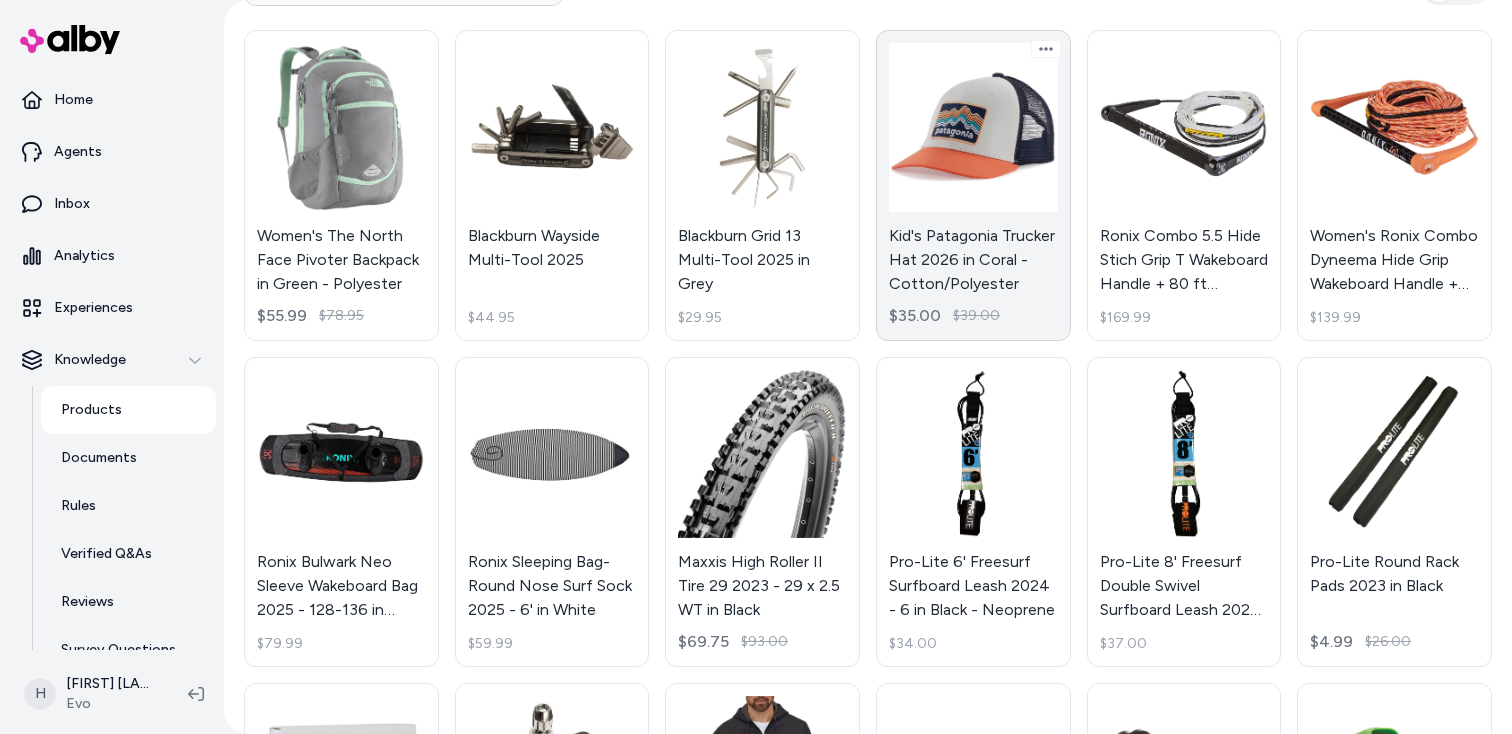 click on "Kid's Patagonia Trucker Hat 2026 in Coral - Cotton/Polyester $35.00 $39.00" at bounding box center [973, 185] 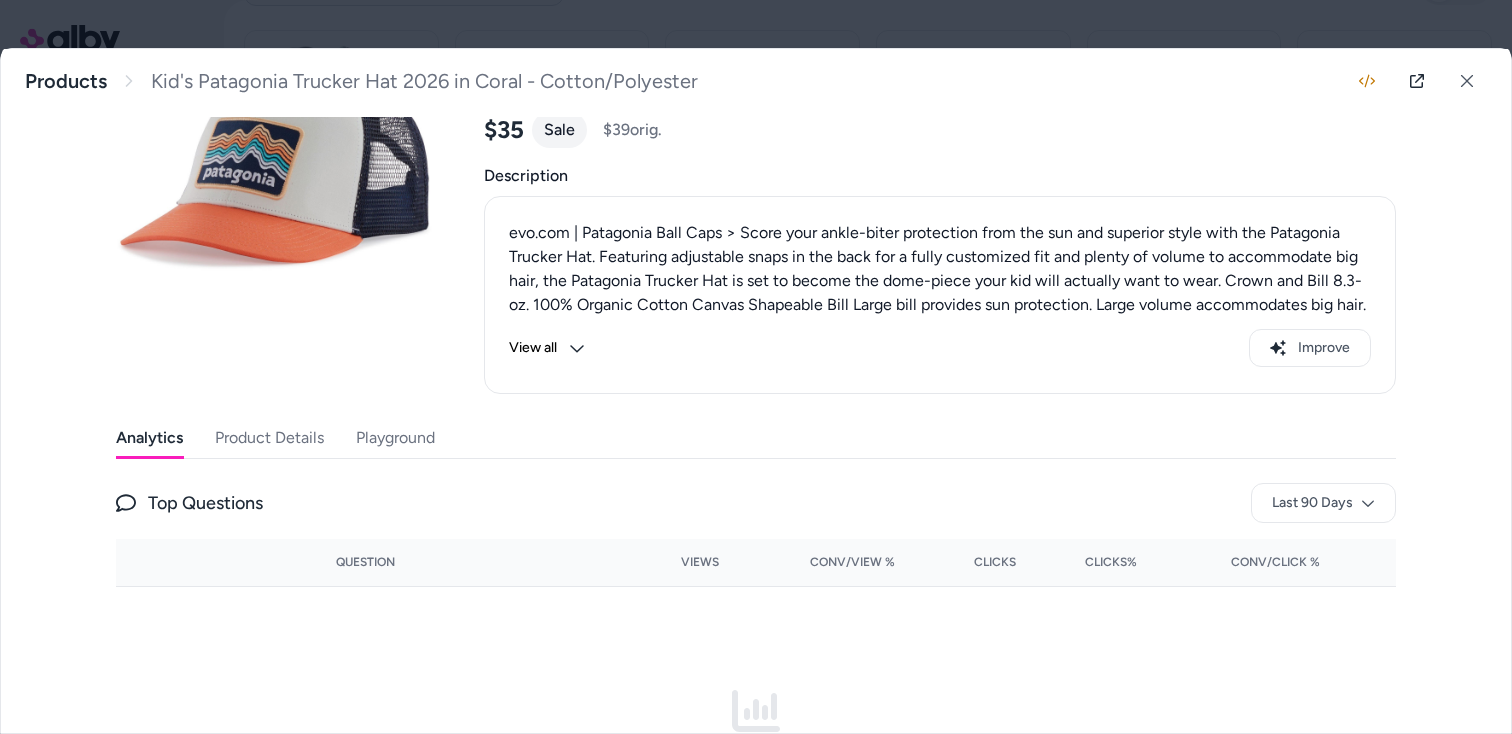 scroll, scrollTop: 197, scrollLeft: 0, axis: vertical 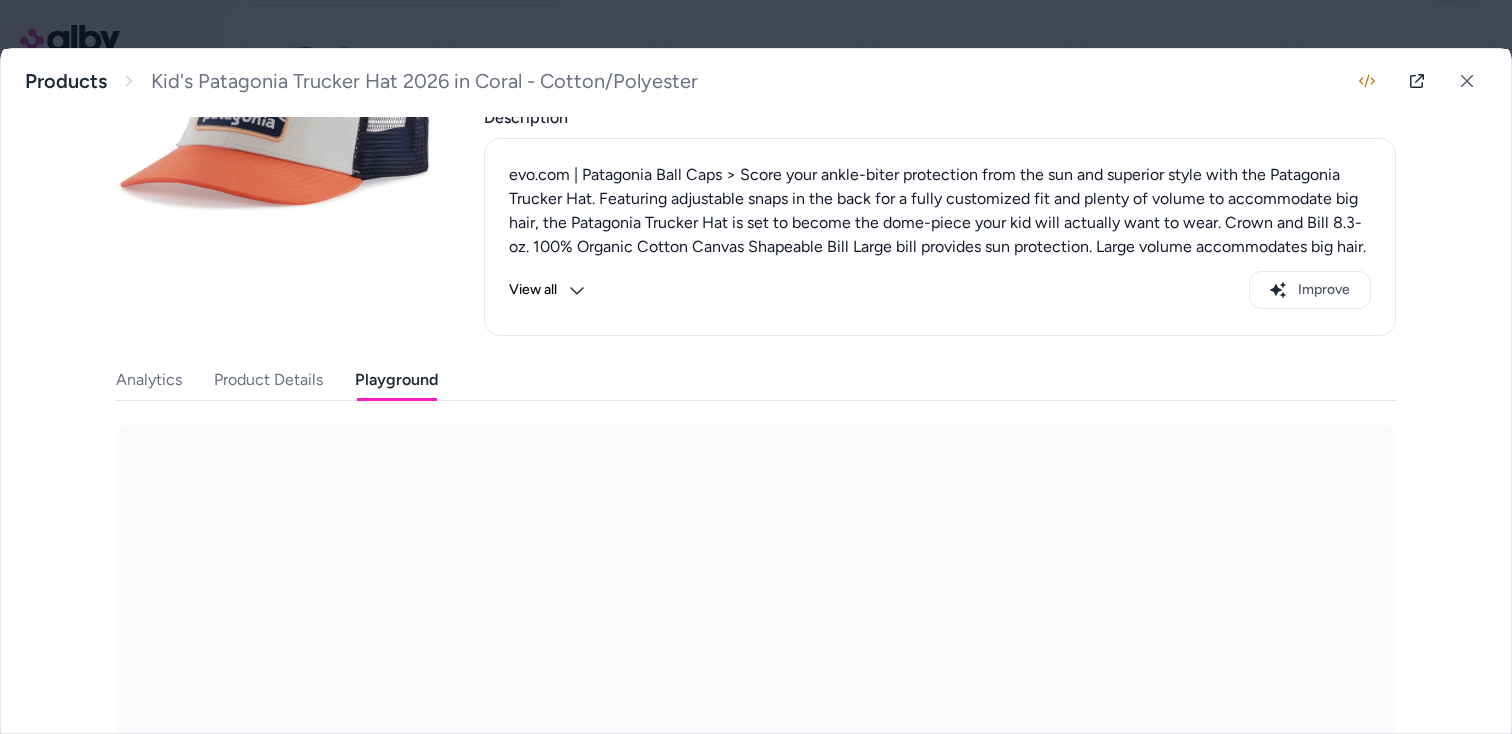 click on "Playground" at bounding box center (396, 380) 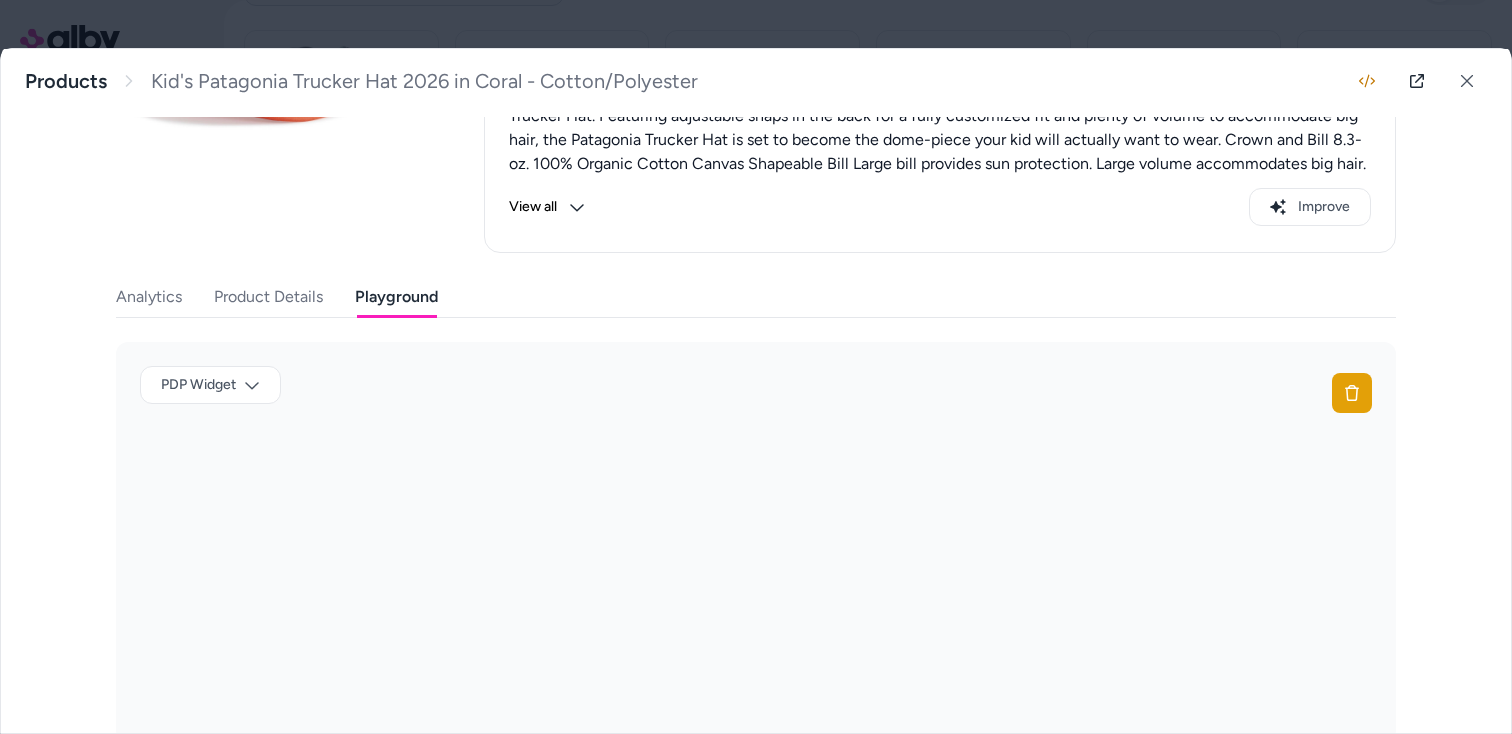scroll, scrollTop: 320, scrollLeft: 0, axis: vertical 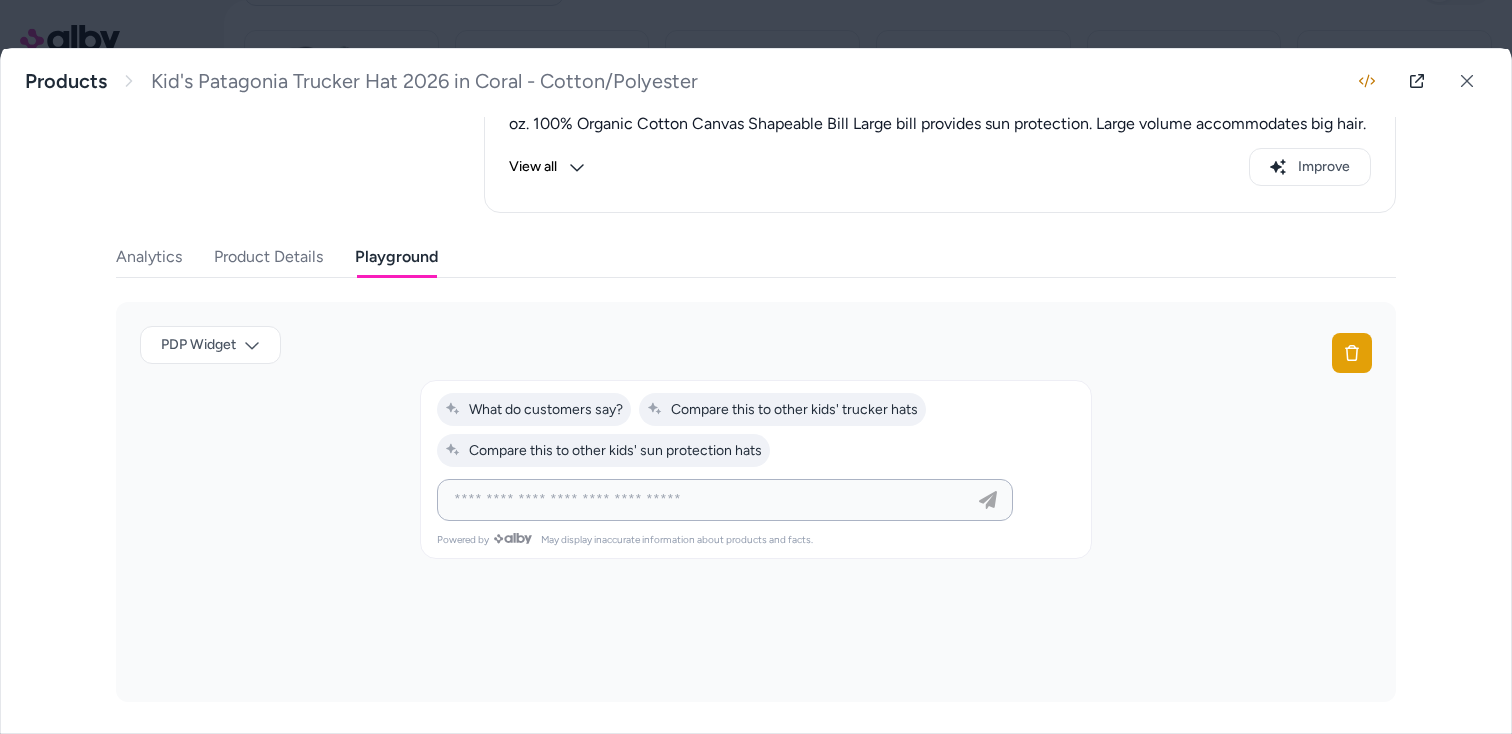 click at bounding box center [705, 500] 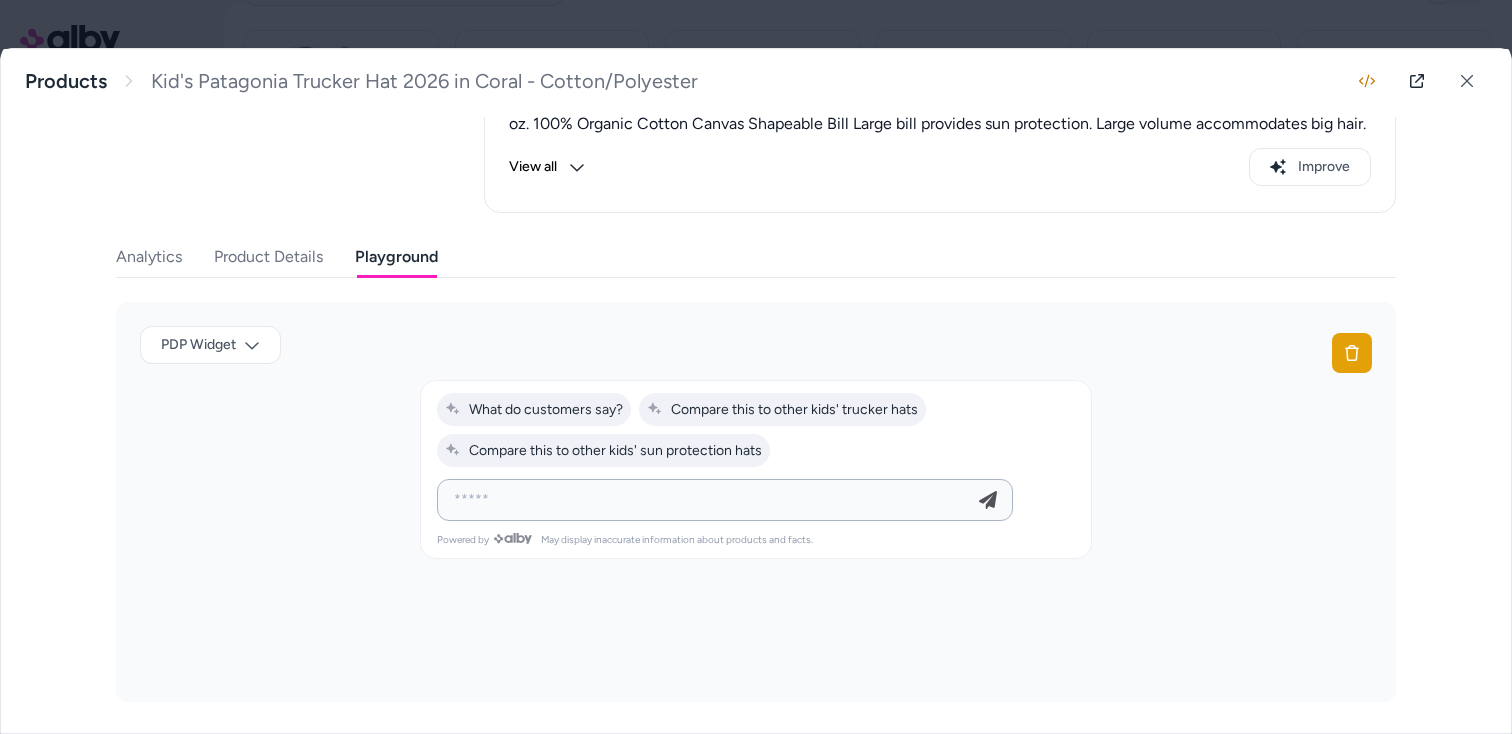 type on "*******" 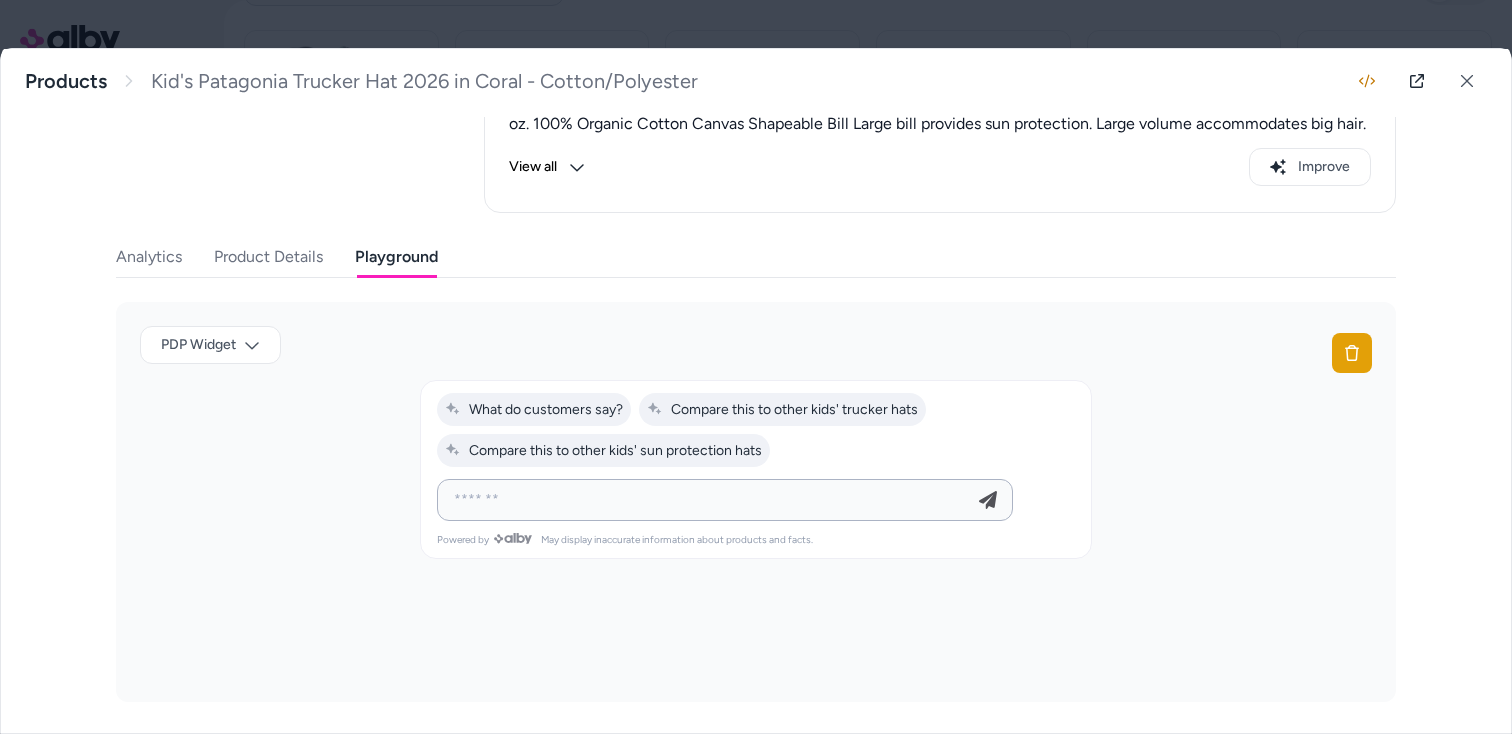 type 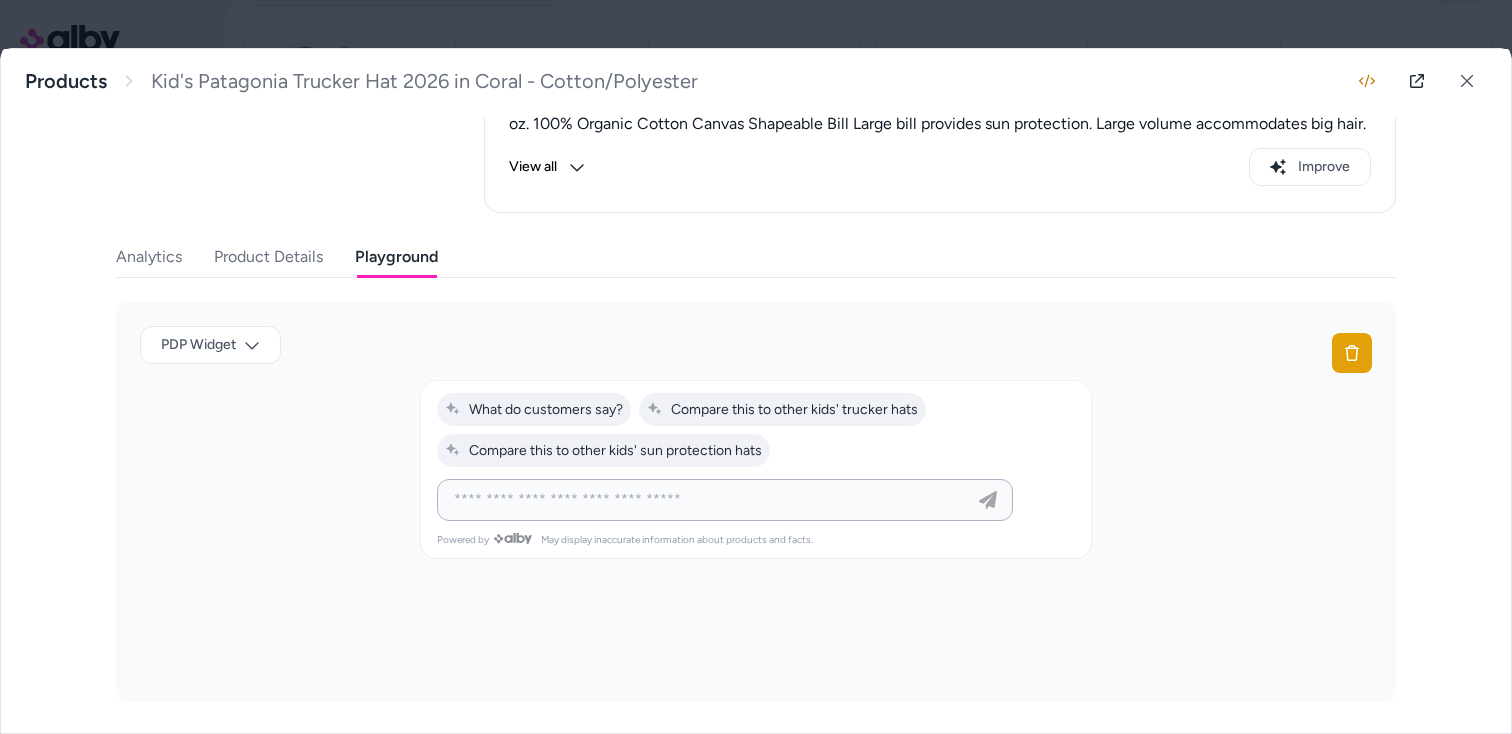 click at bounding box center (705, 500) 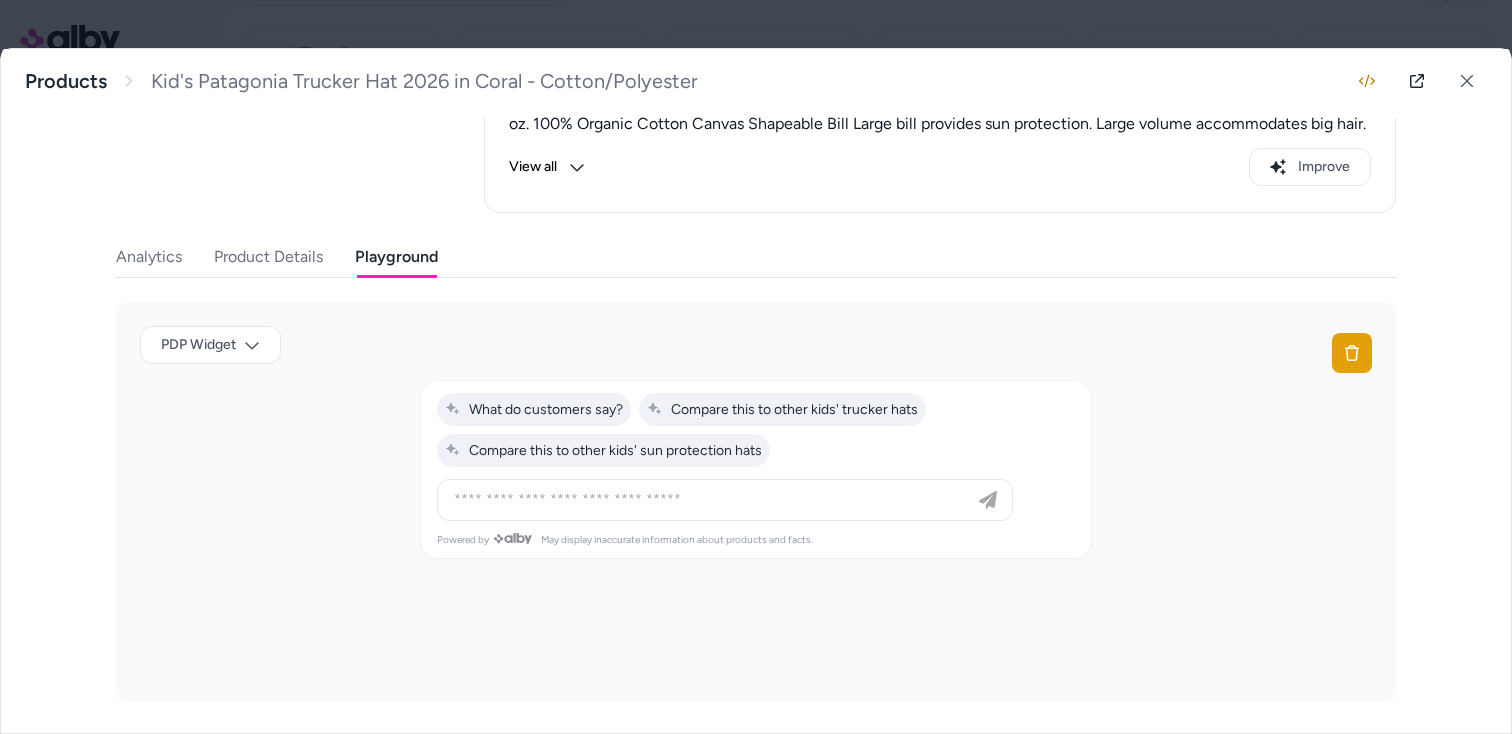 click at bounding box center (756, 367) 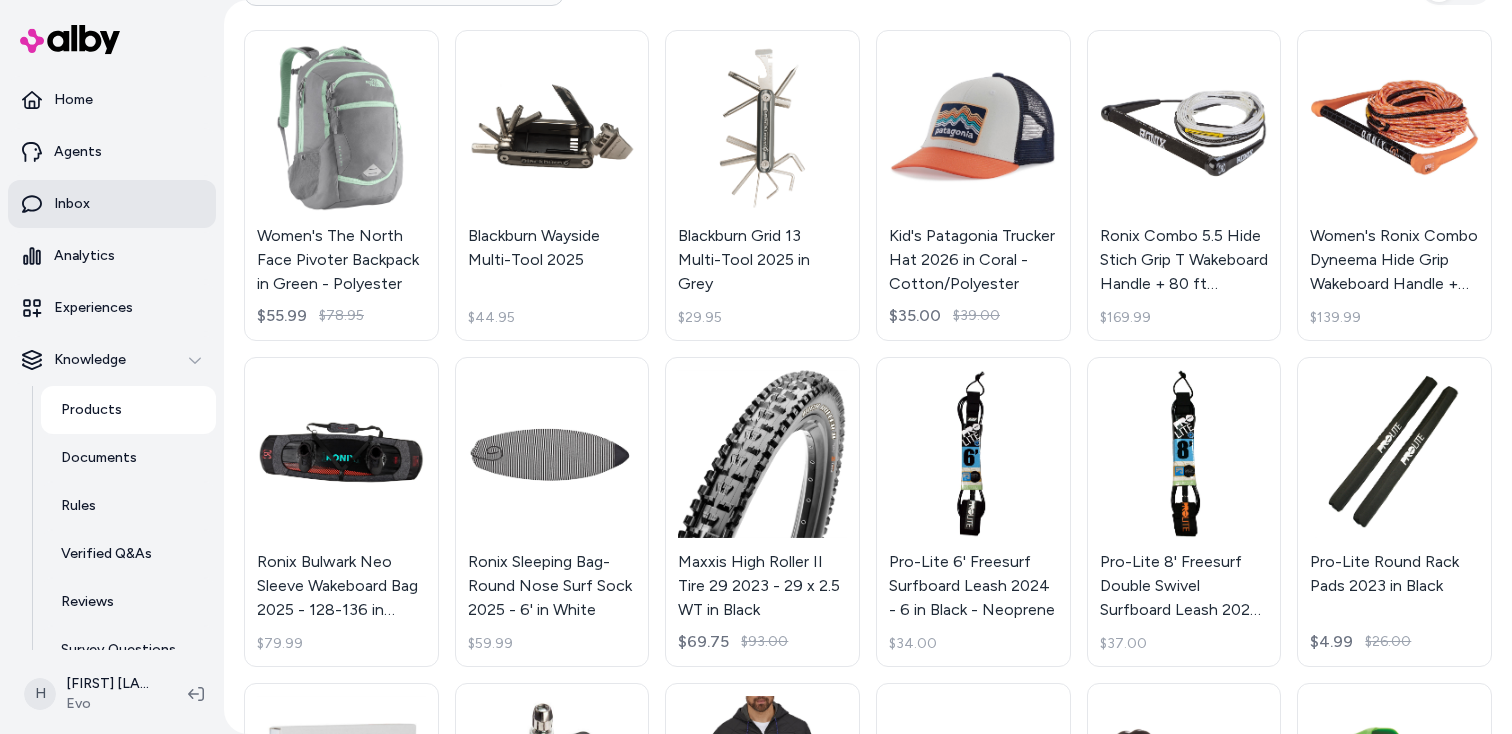 click on "Inbox" at bounding box center [112, 204] 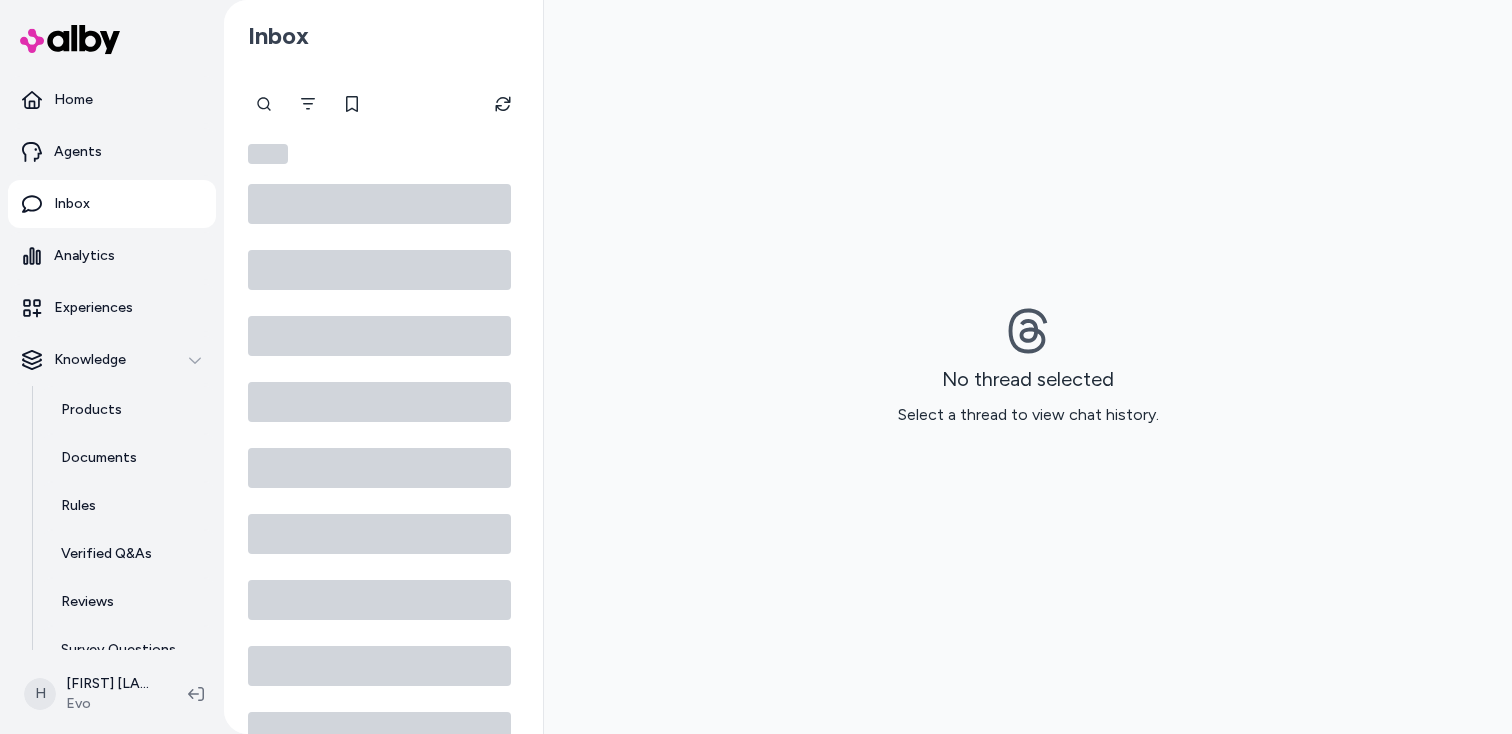 scroll, scrollTop: 0, scrollLeft: 0, axis: both 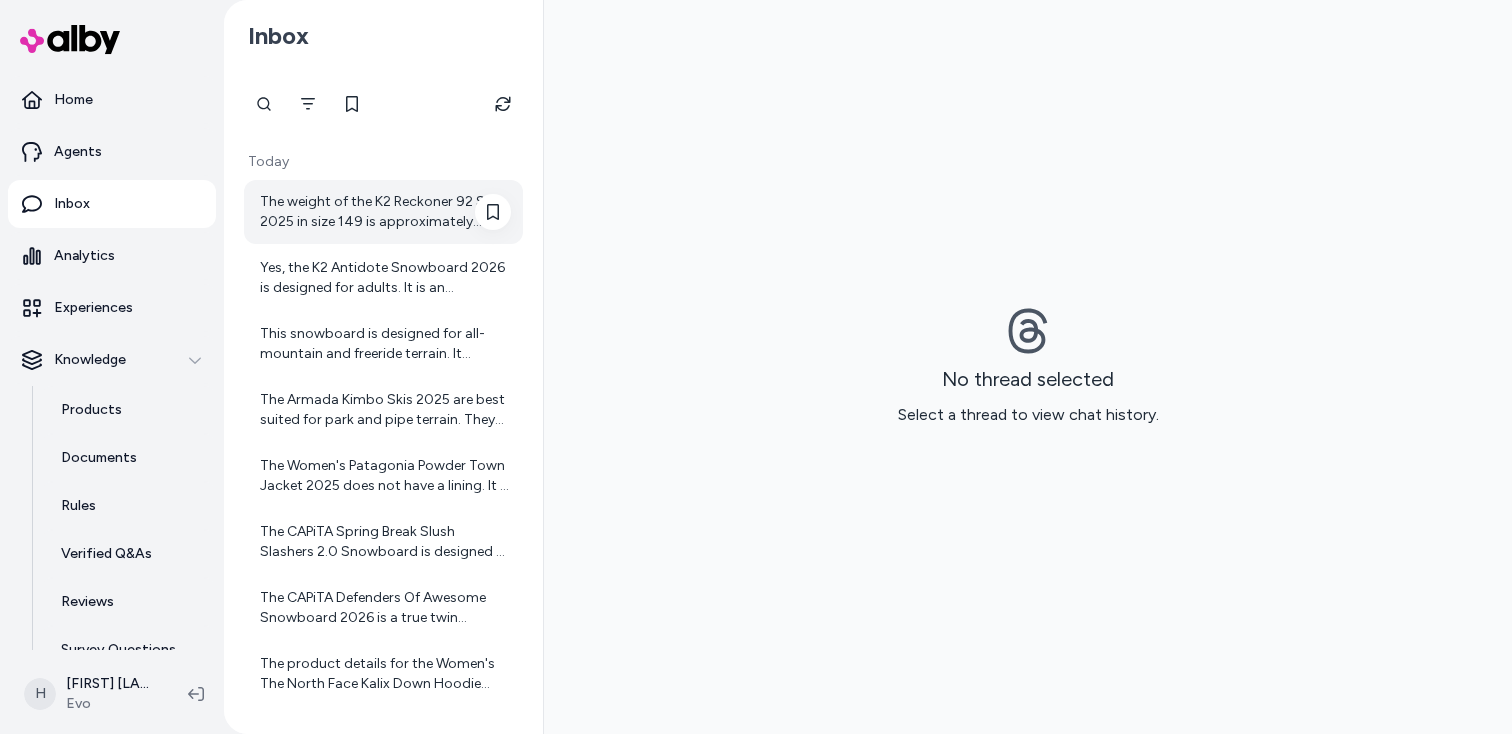 click on "The weight of the K2 Reckoner 92 Skis 2025 in size 149 is approximately [NUMBER] grams per ski. If you need the weight for a different size or more details, feel free to ask!" at bounding box center [385, 212] 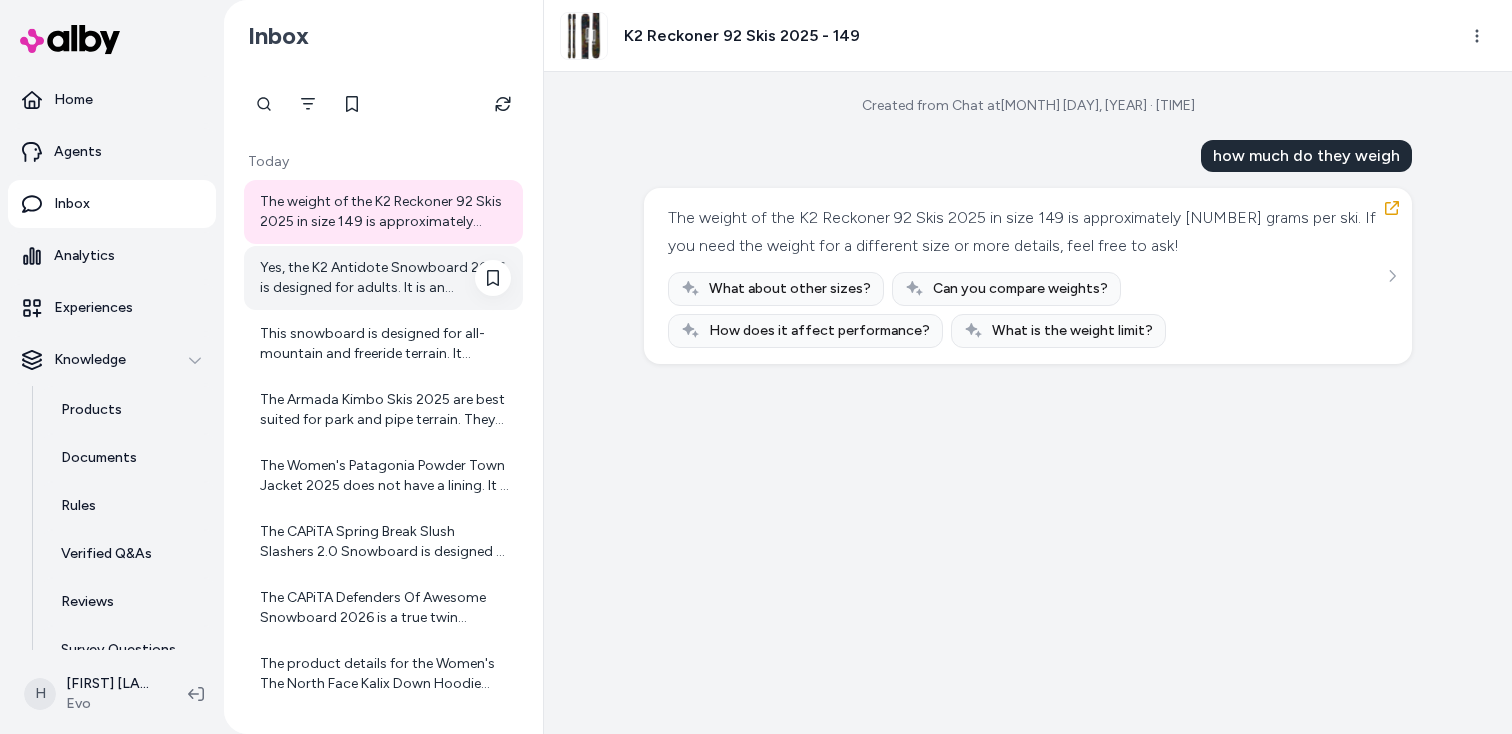 click on "Yes, the K2 Antidote Snowboard 2026 is designed for adults. It is an advanced-level snowboard suitable for adult riders who want a versatile all-mountain freerider board. It has a stiff flex and a directional twin shape, making it great for big mountain aggression and freestyle versatility. If you have any specific preferences or questions about this board, feel free to ask!" at bounding box center (385, 278) 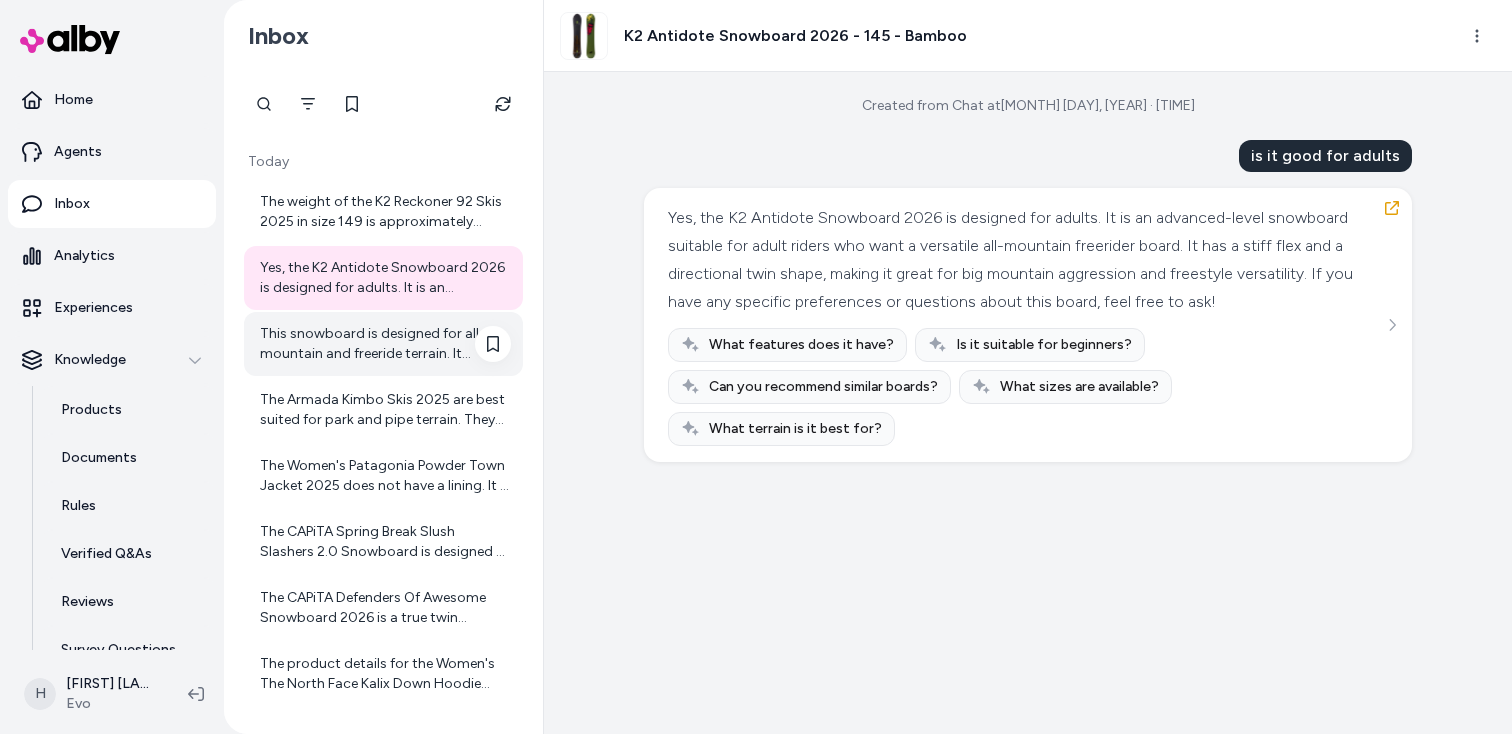 click on "This snowboard is designed for all-mountain and freeride terrain. It performs well on groomers, powder, park runs, and backcountry terrain, making it versatile for exploring the whole mountain." at bounding box center [385, 344] 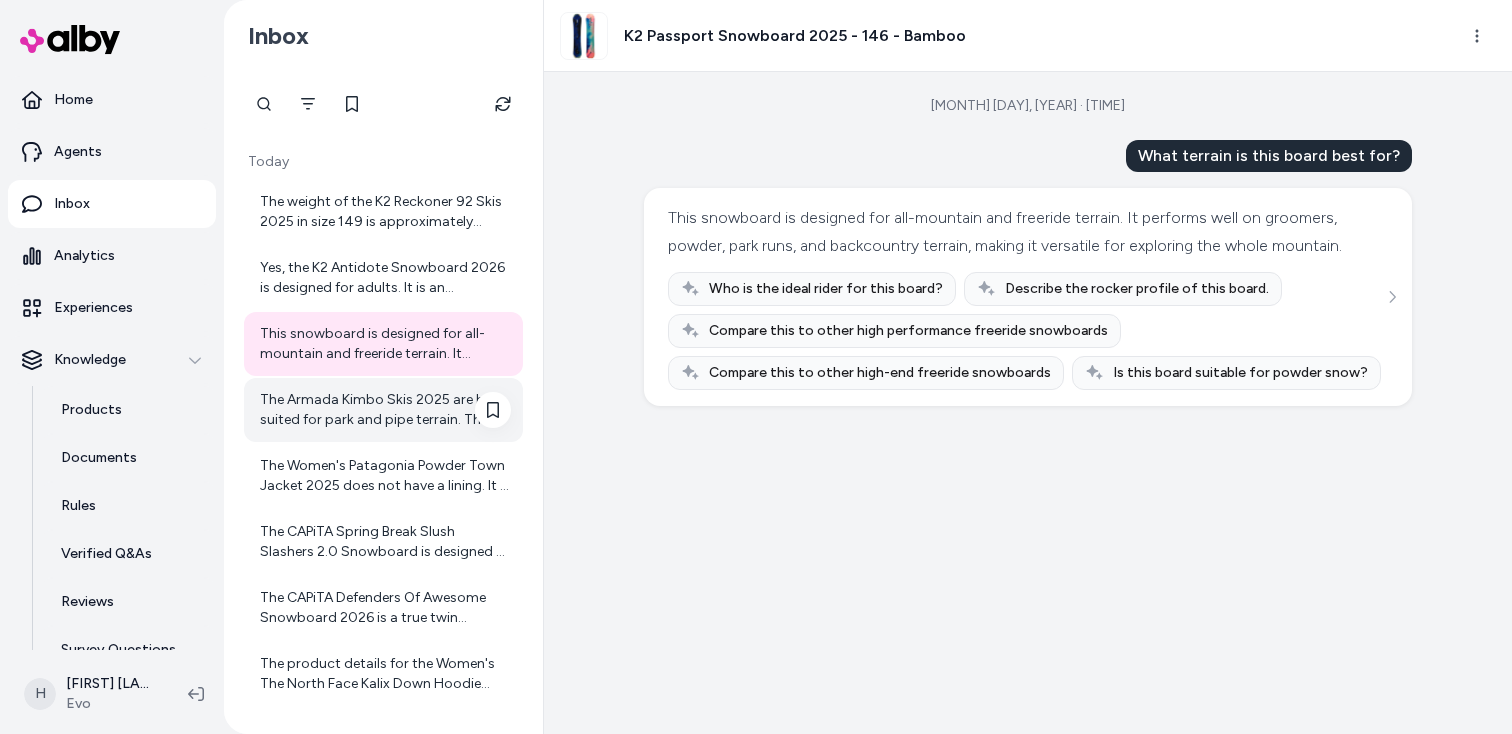 click on "The Armada Kimbo Skis 2025 are best suited for park and pipe terrain. They are freestyle skis designed to handle jumps and features found in the park, as well as carving on groomers and tree runs. The skis have a hybrid rocker profile with rockered tips and tails combined with positive camber underfoot, allowing them to charge through unpredictable snow and maintain solid carving performance. So, they are great for exploring the mountain park and freestyle skiing." at bounding box center [385, 410] 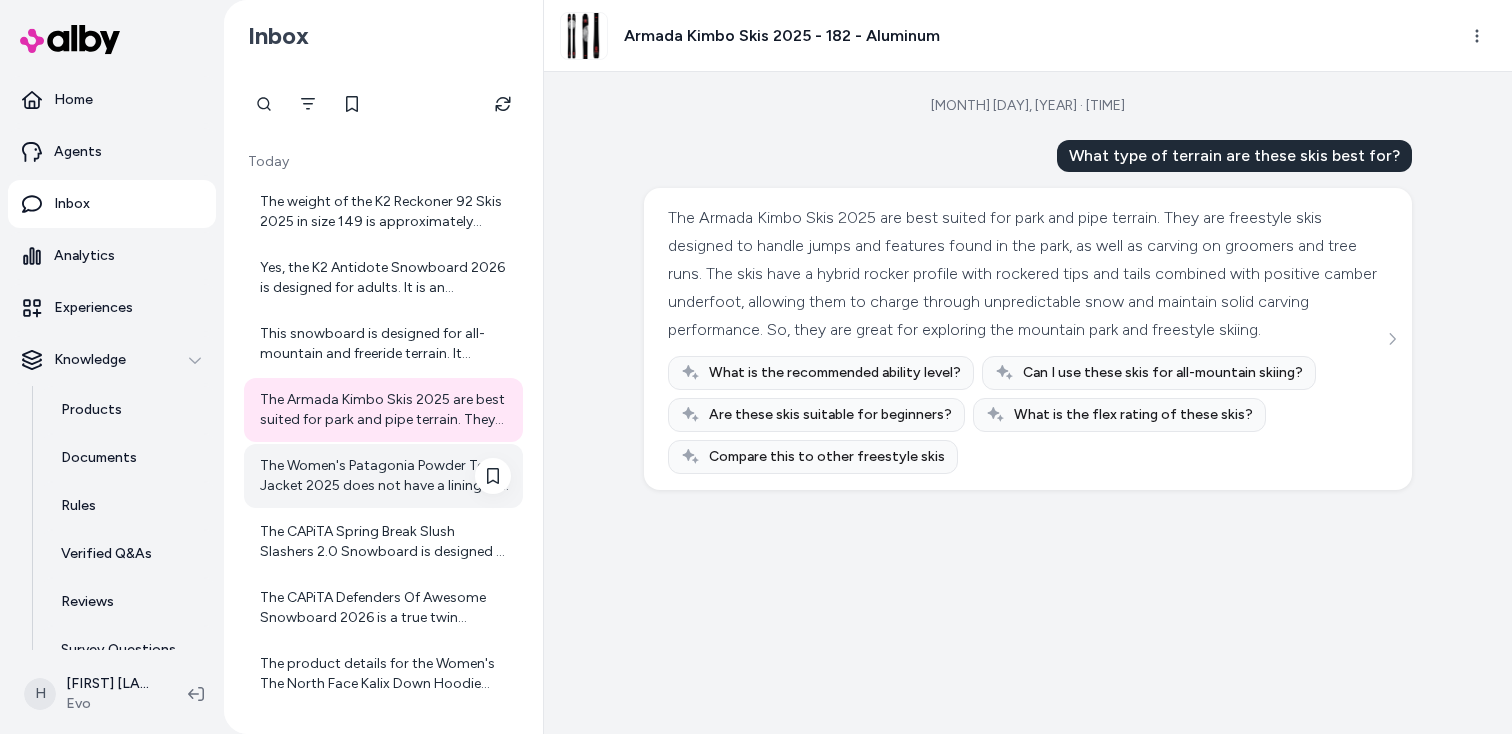 click on "The Women's Patagonia Powder Town Jacket 2025 does not have a lining. It is a shell jacket made of 100% postconsumer recycled polyester with a waterproof breathable membrane, designed to lock out wet and cold conditions without insulation or lining. If you need more details or have other questions, feel free to ask!" at bounding box center (385, 476) 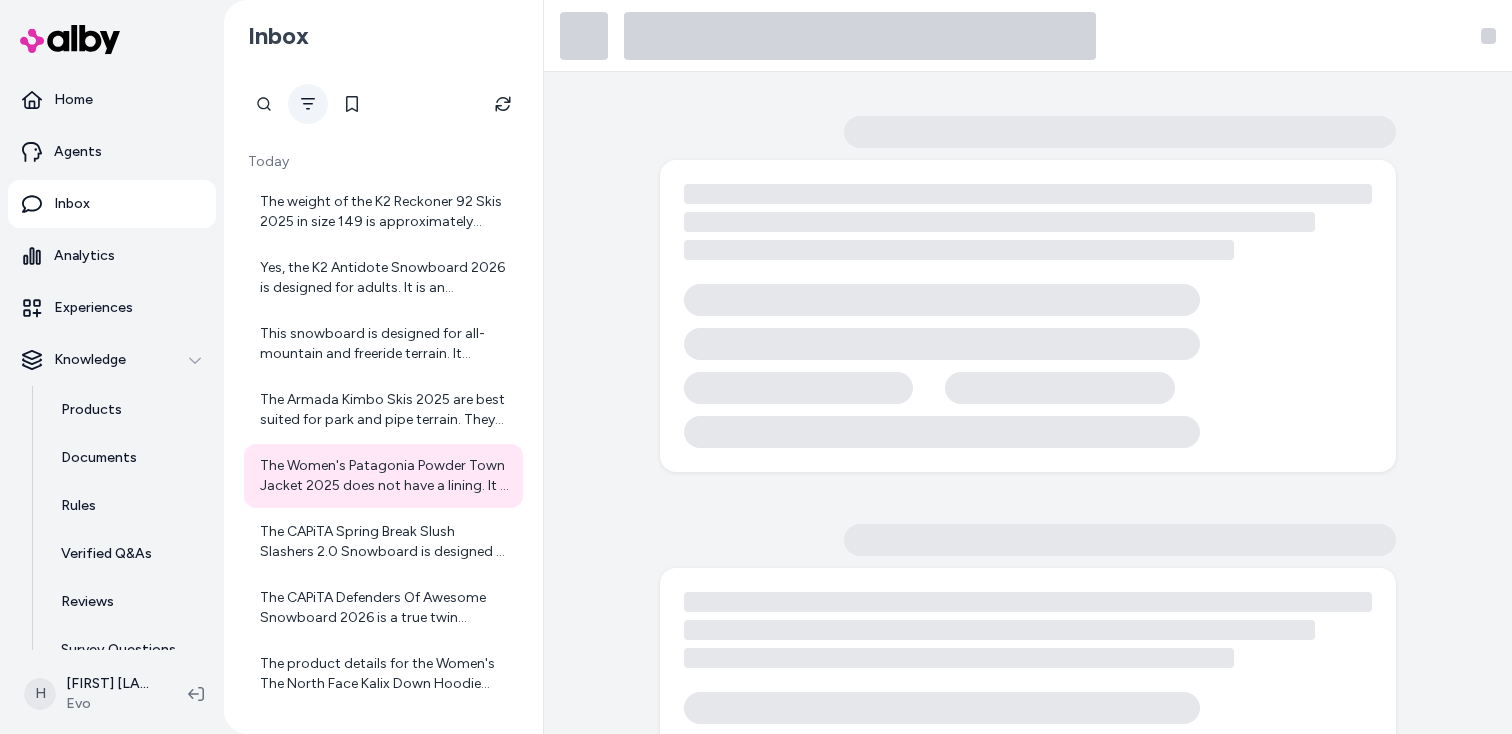 click at bounding box center (308, 104) 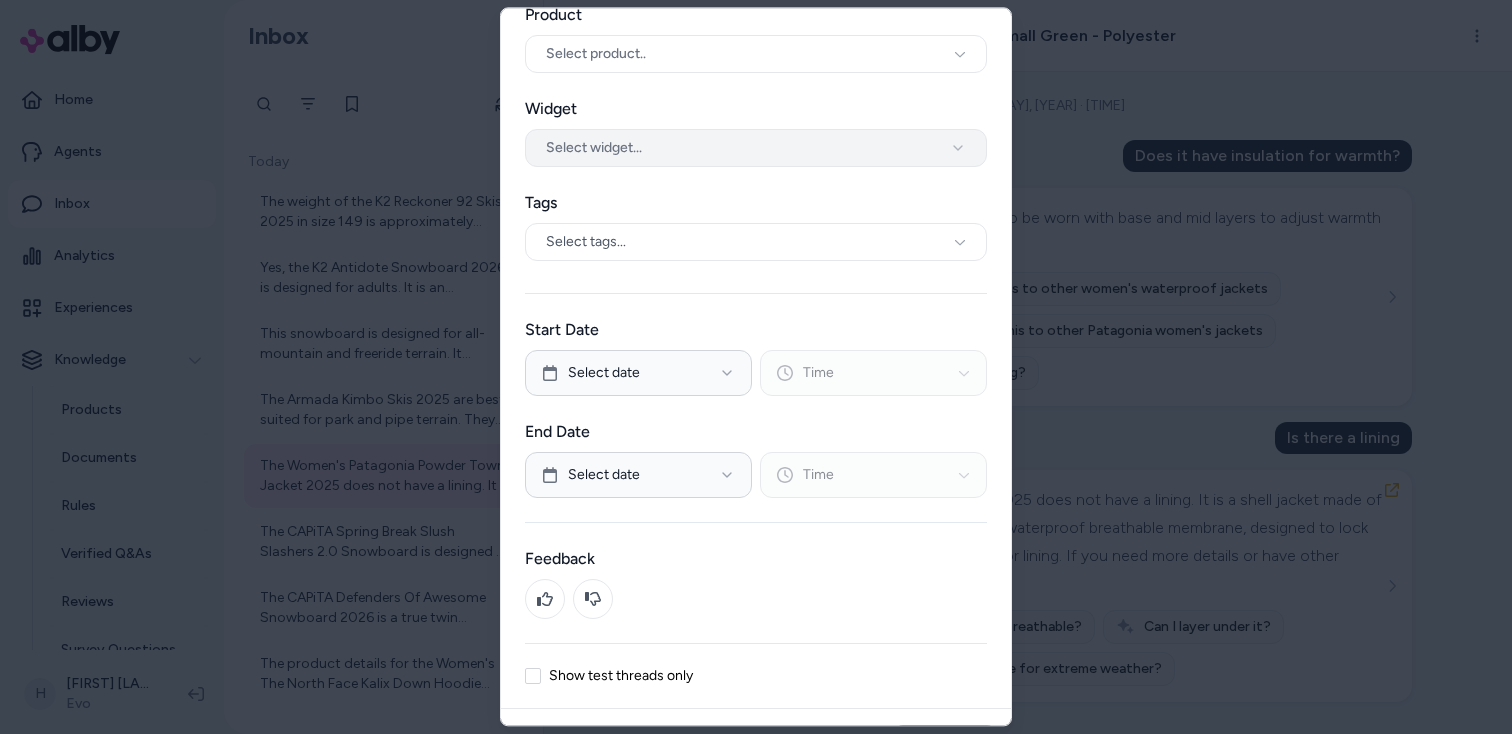 scroll, scrollTop: 152, scrollLeft: 0, axis: vertical 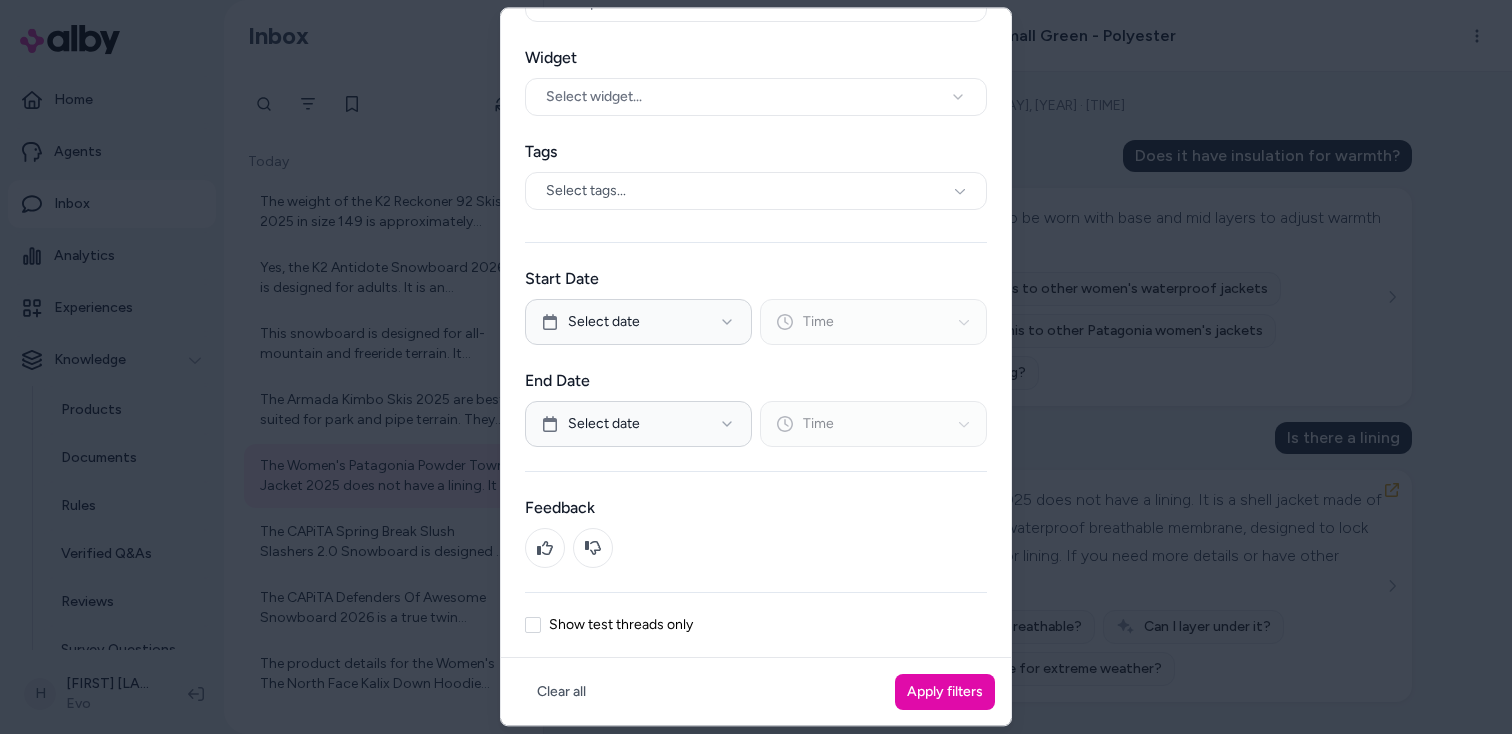 click on "Show test threads only" at bounding box center (533, 625) 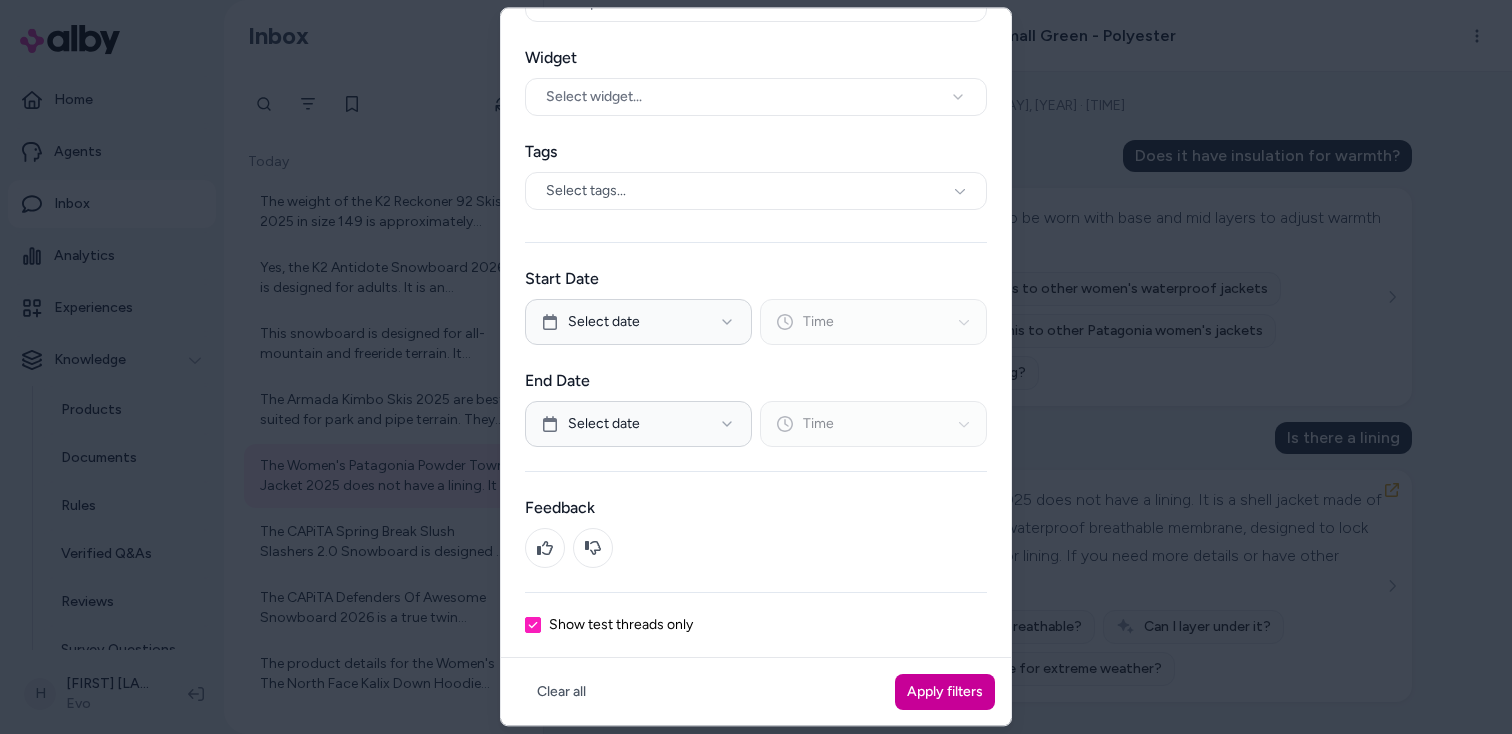 click on "Apply filters" at bounding box center (945, 692) 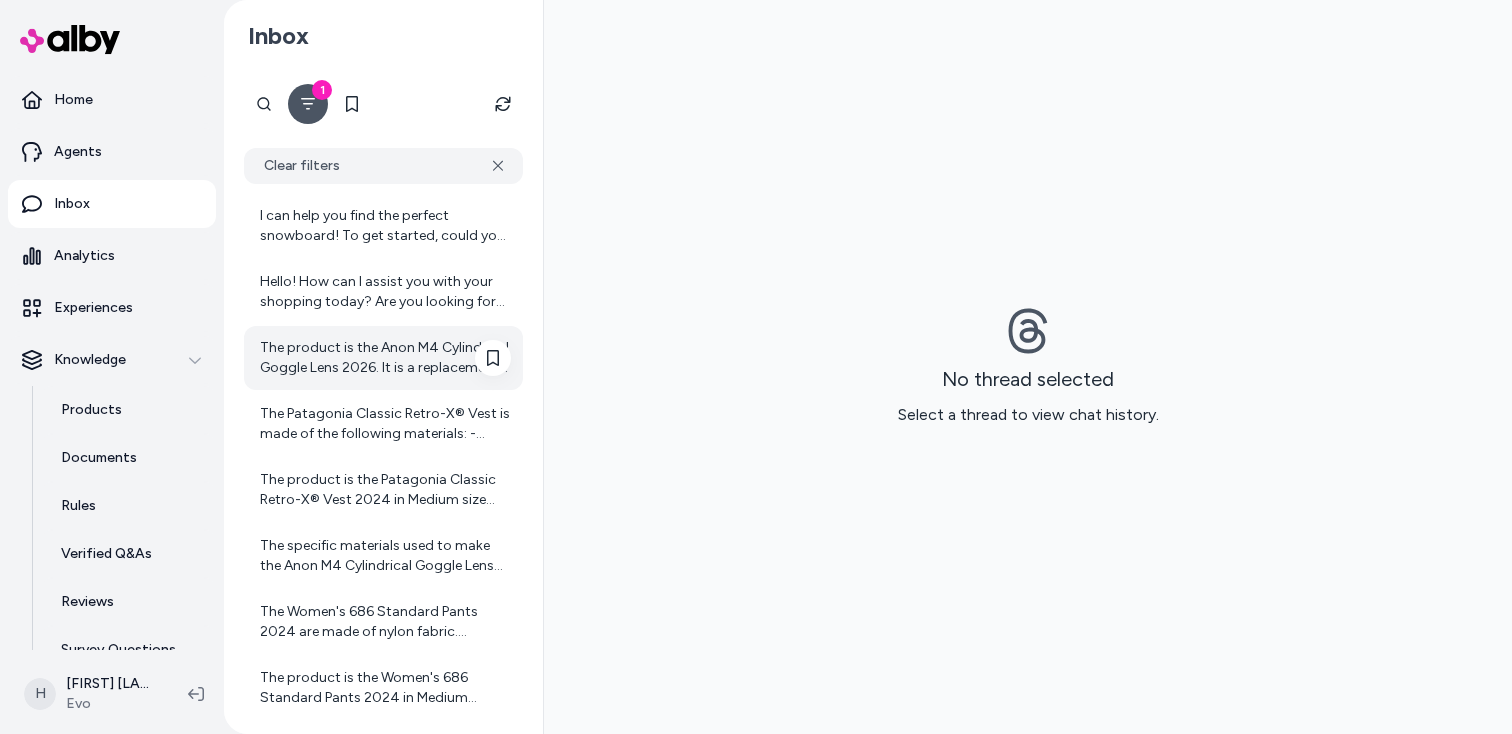 scroll, scrollTop: 0, scrollLeft: 0, axis: both 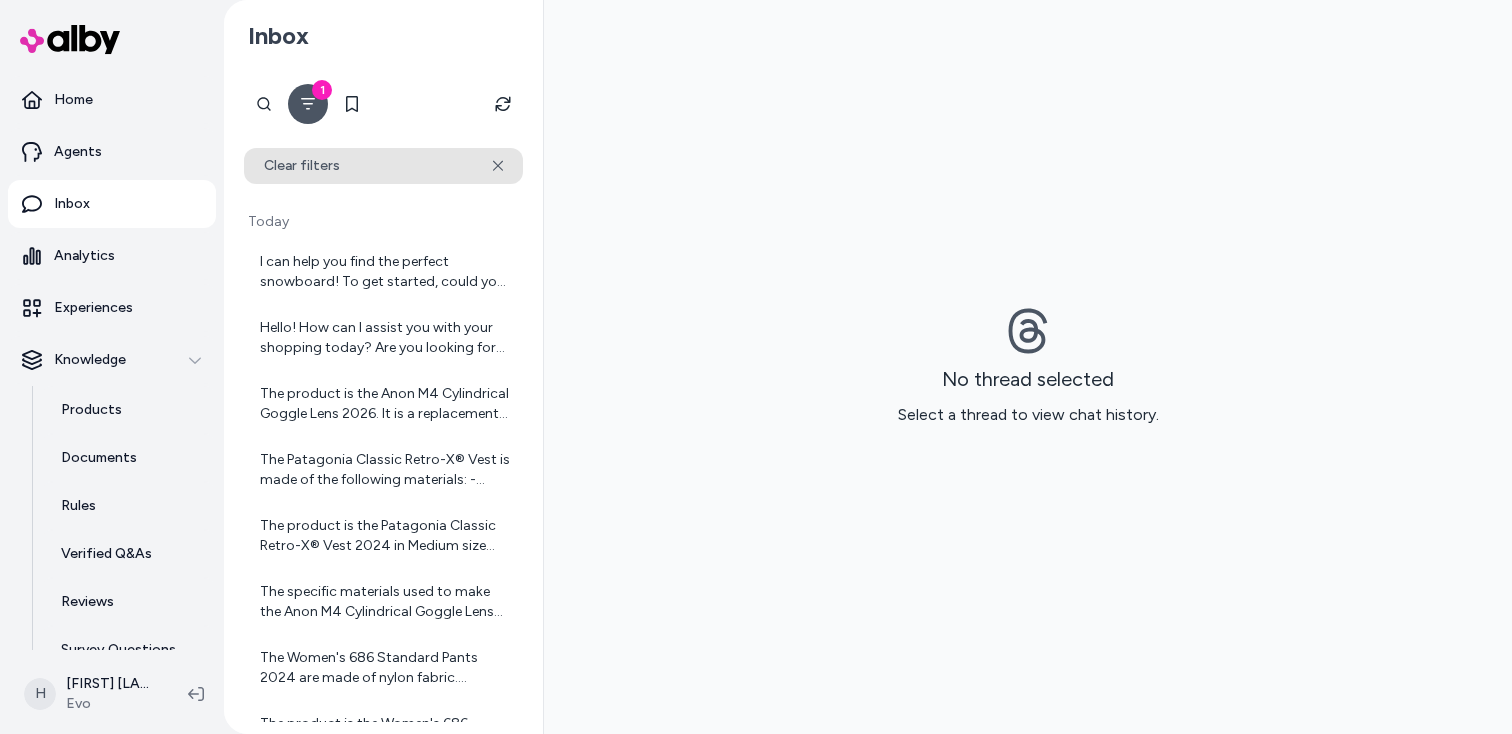 click 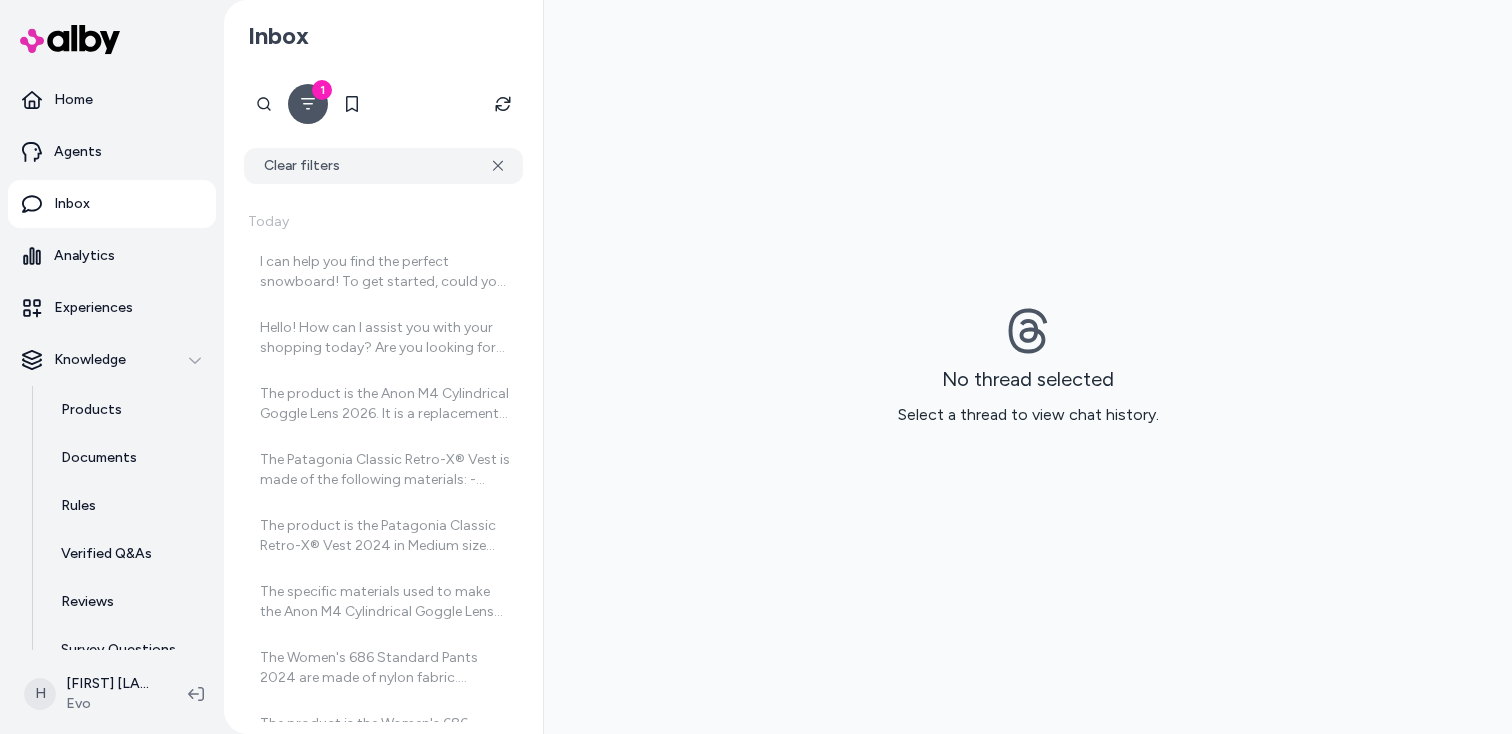 click on "1" at bounding box center (308, 104) 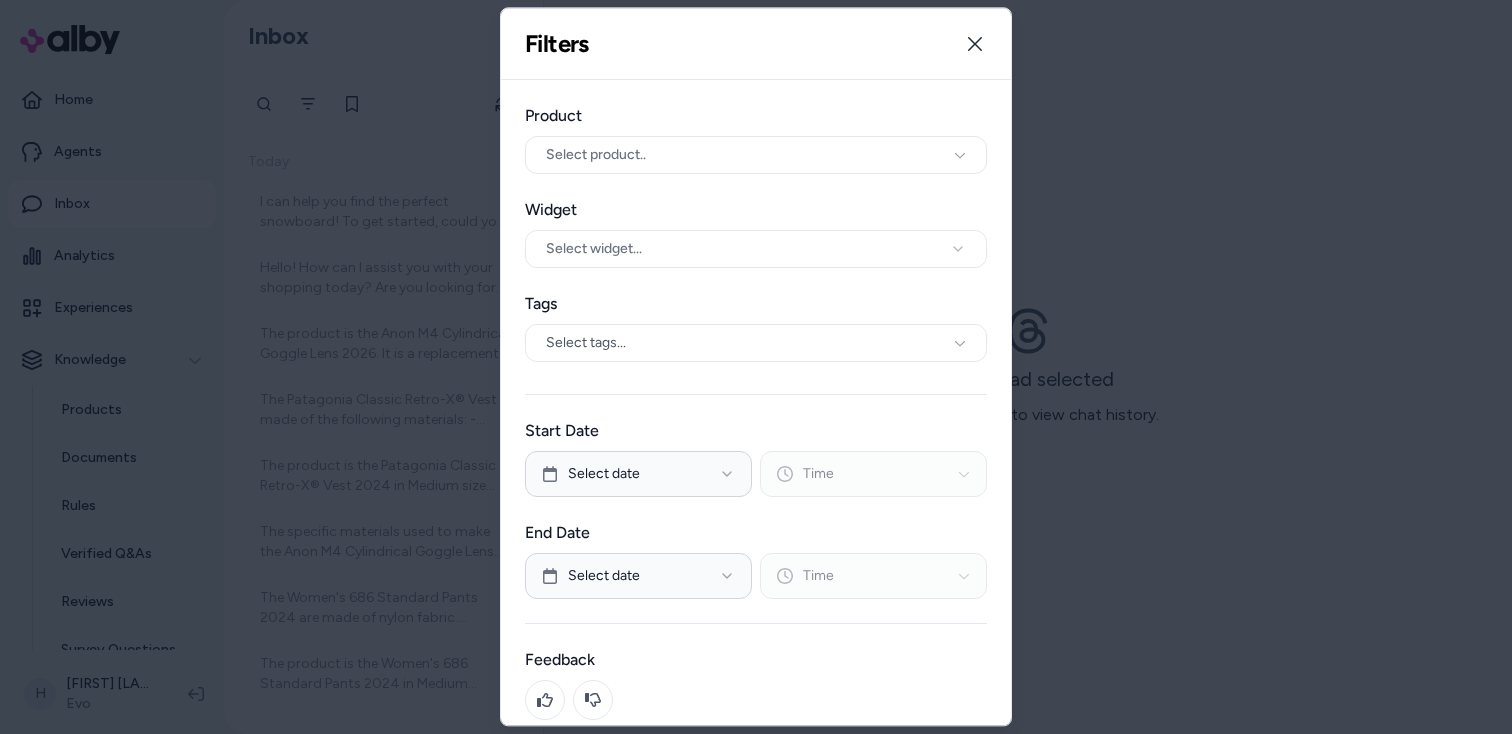 type 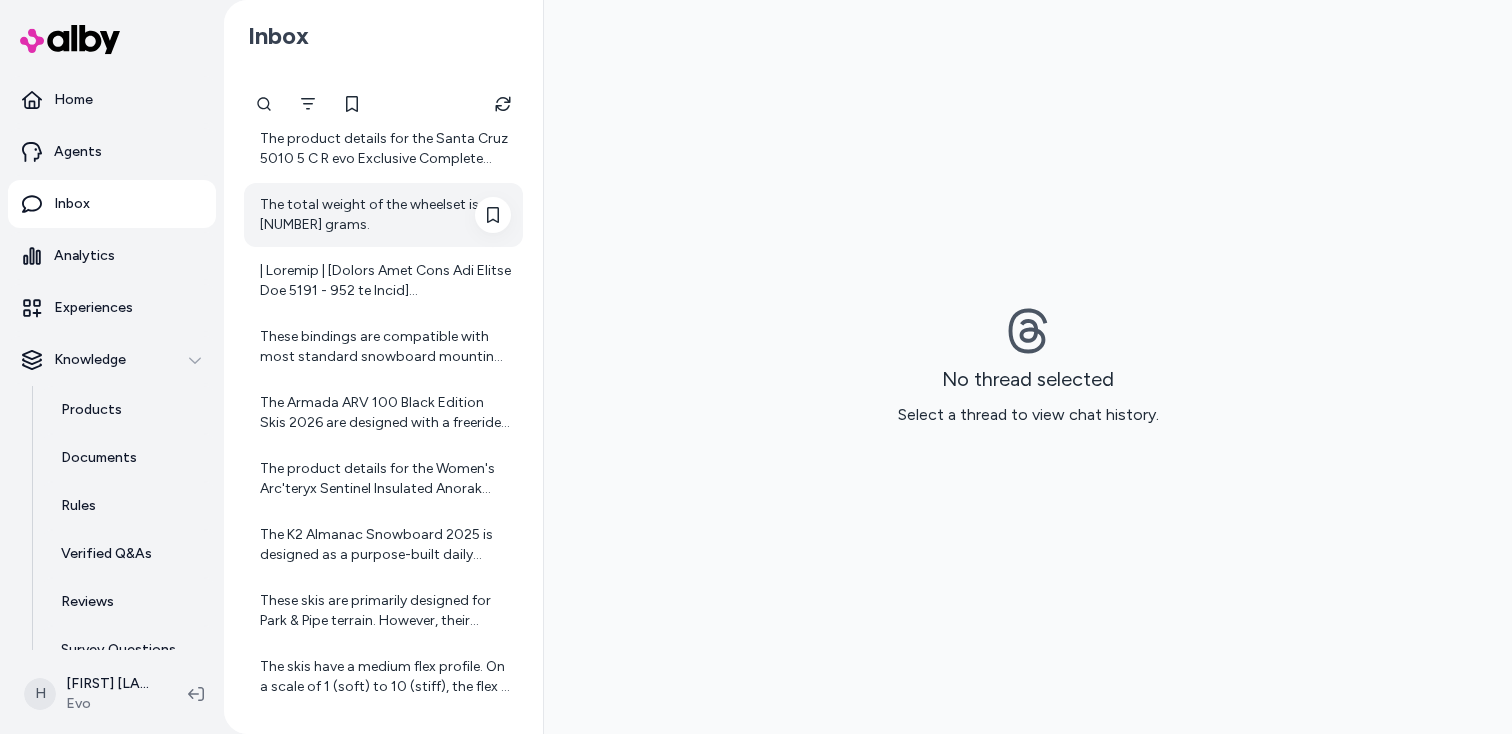 scroll, scrollTop: 0, scrollLeft: 0, axis: both 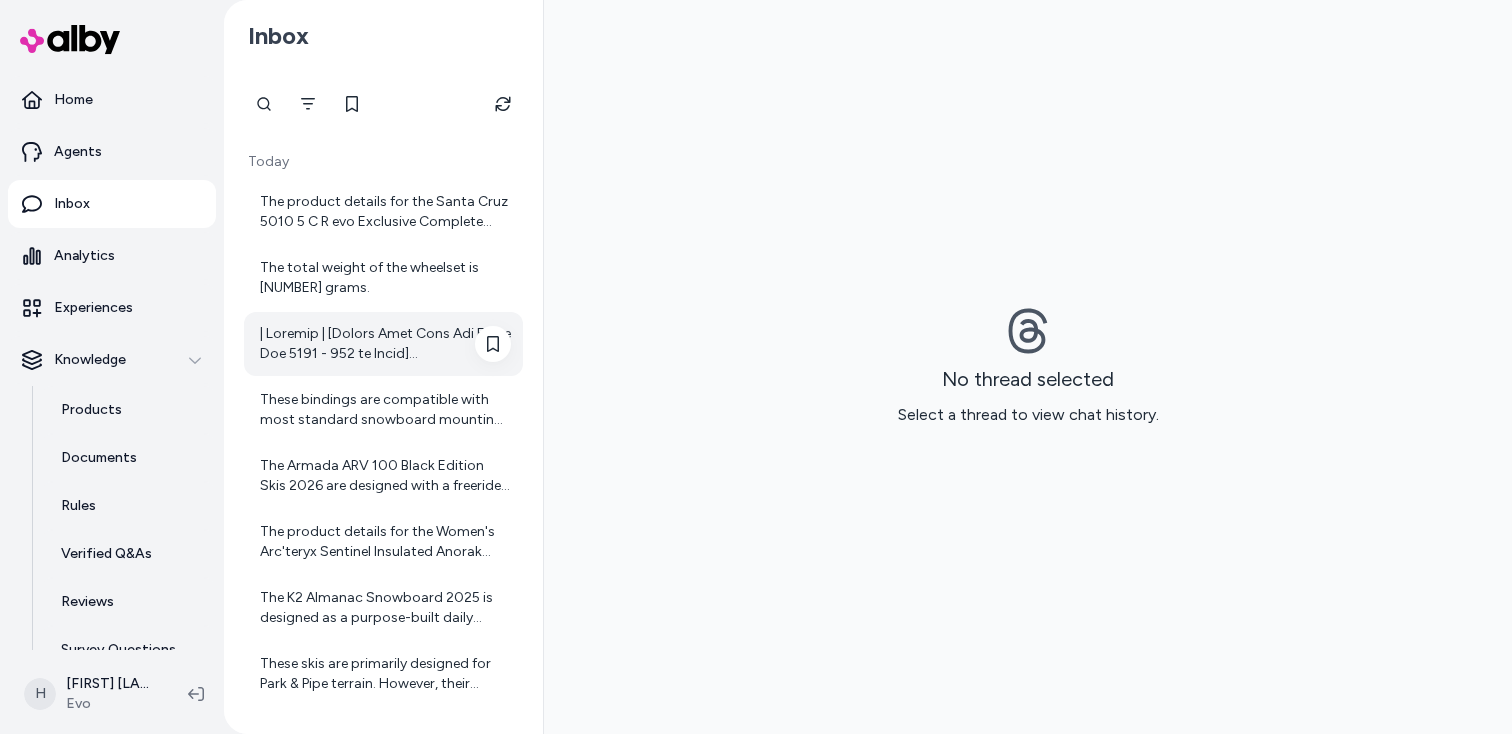 click at bounding box center (385, 344) 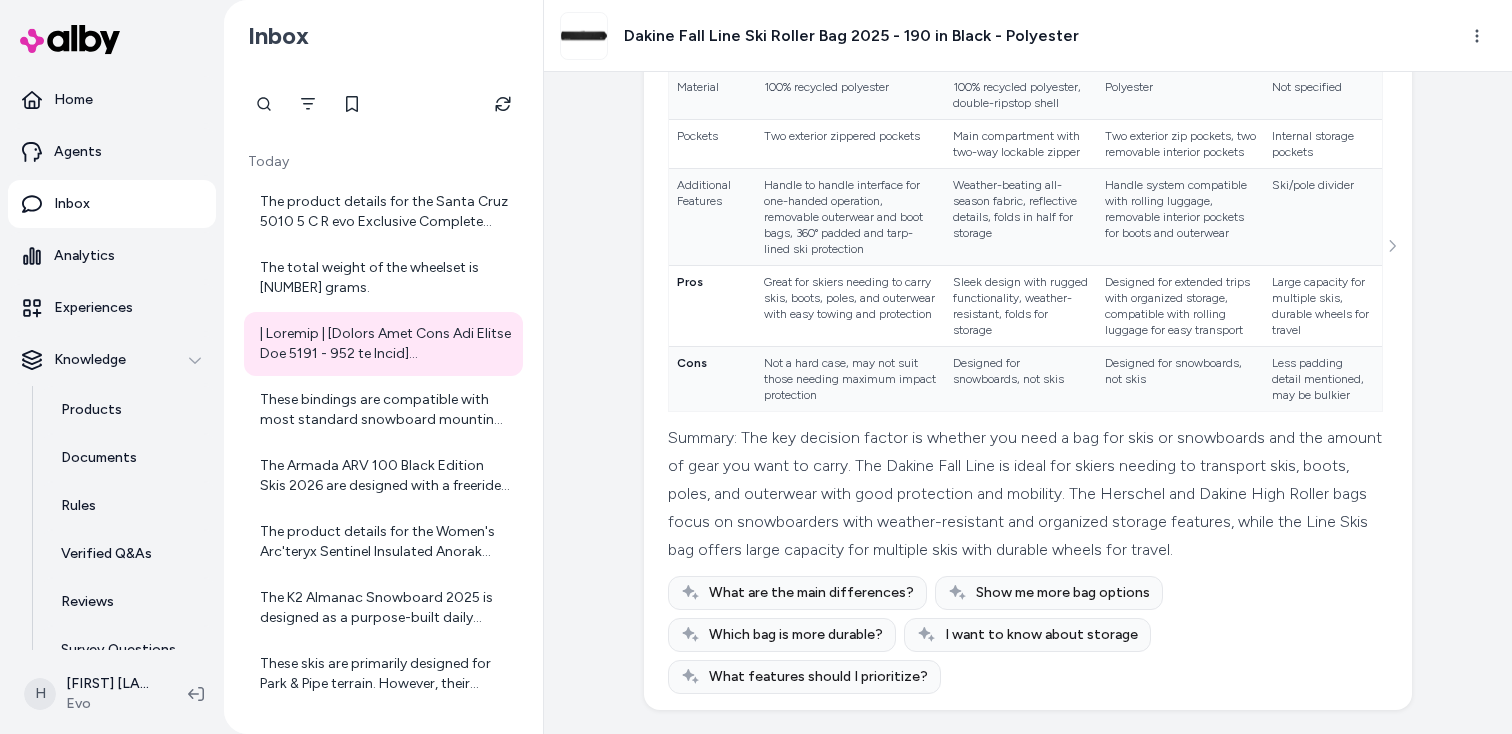 scroll, scrollTop: 4510, scrollLeft: 0, axis: vertical 